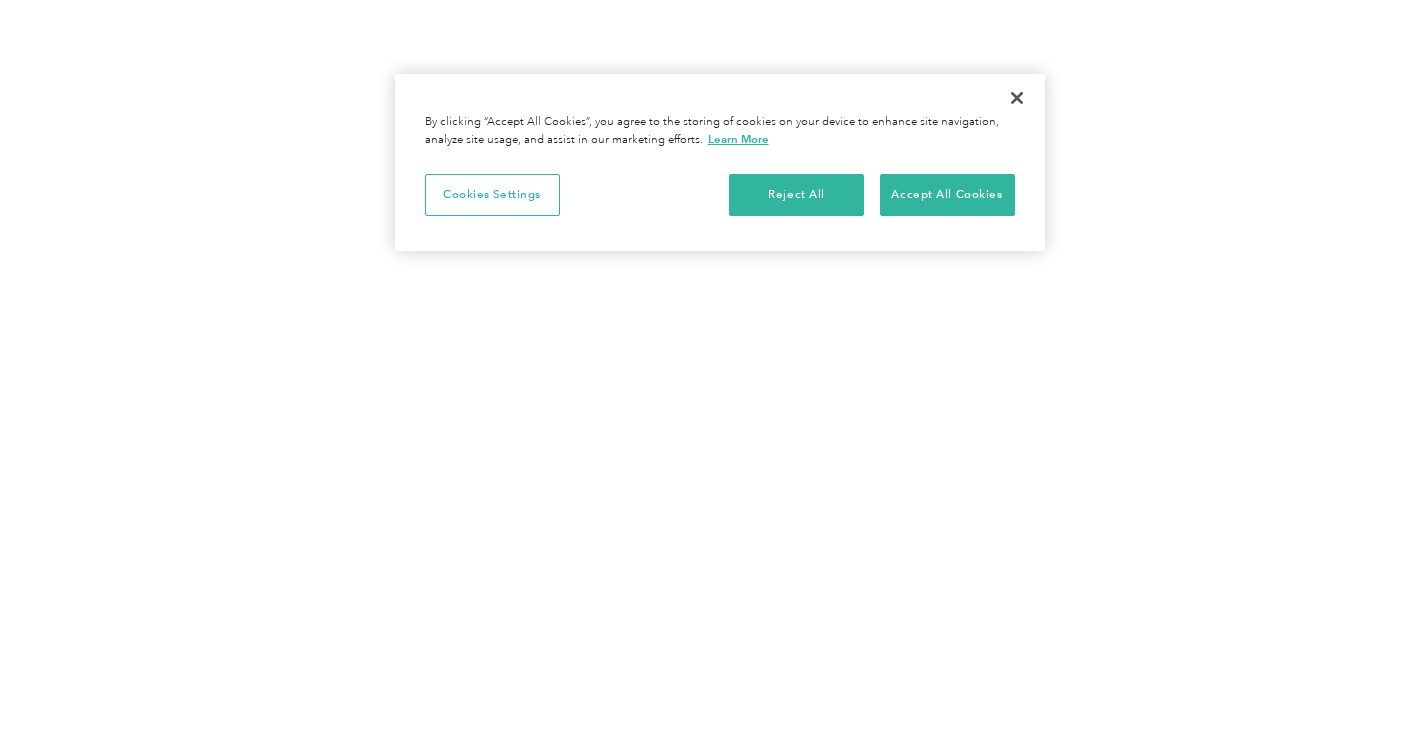 scroll, scrollTop: 0, scrollLeft: 0, axis: both 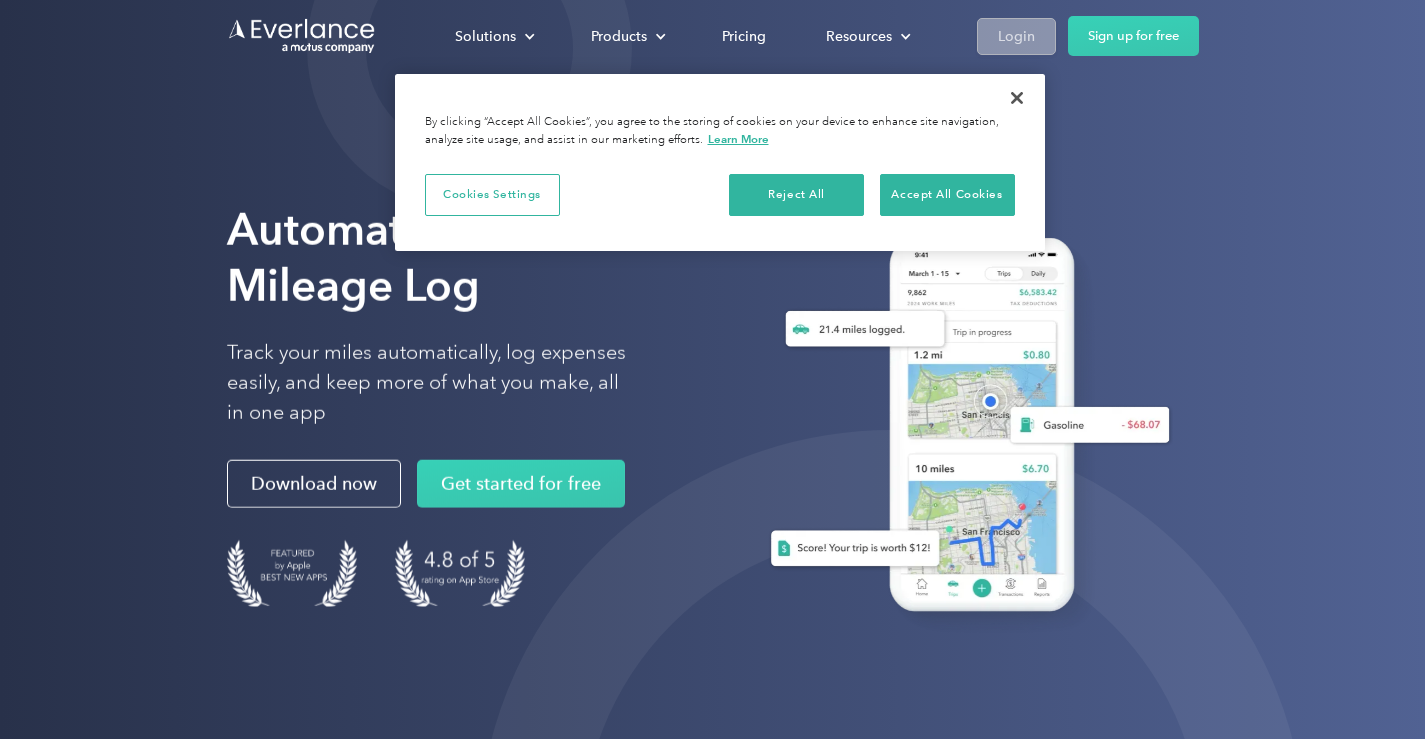 click on "Login" at bounding box center (1016, 36) 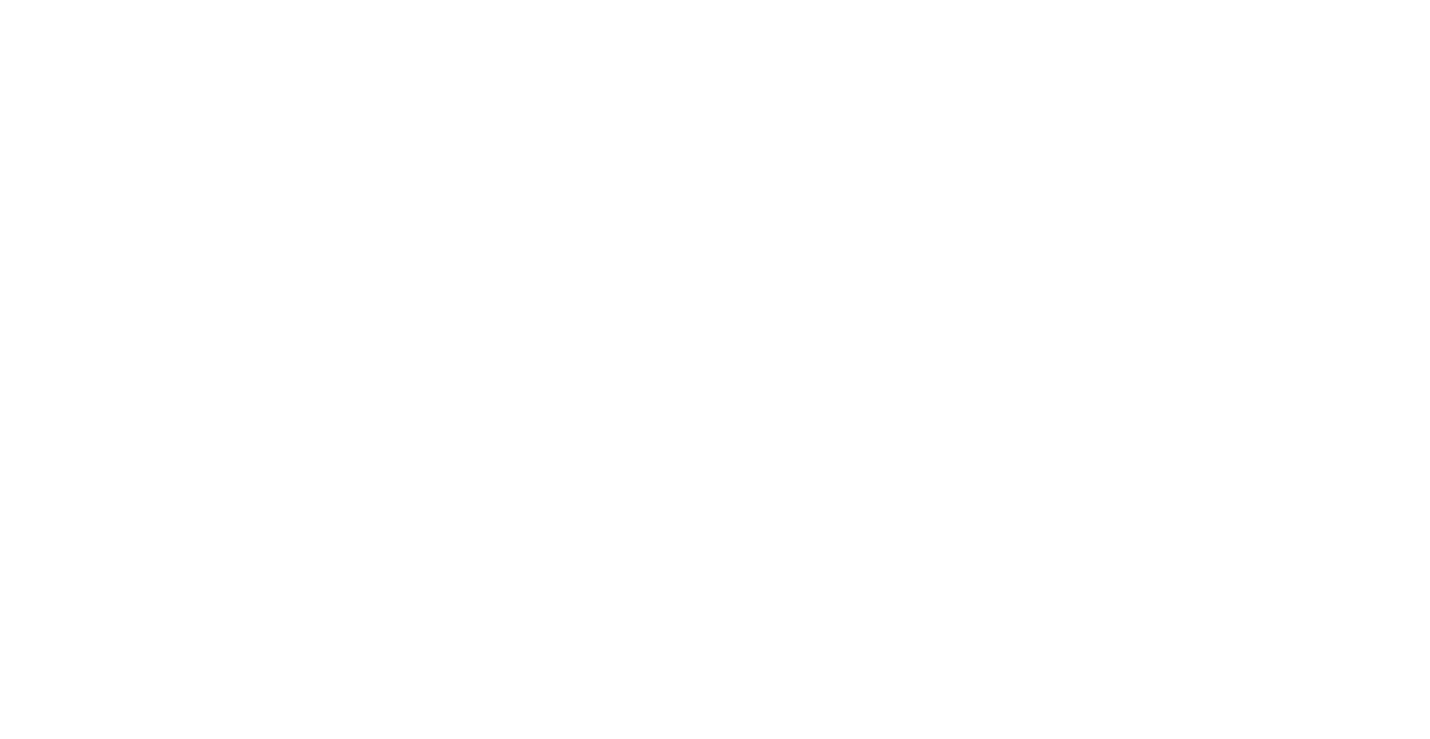 scroll, scrollTop: 0, scrollLeft: 0, axis: both 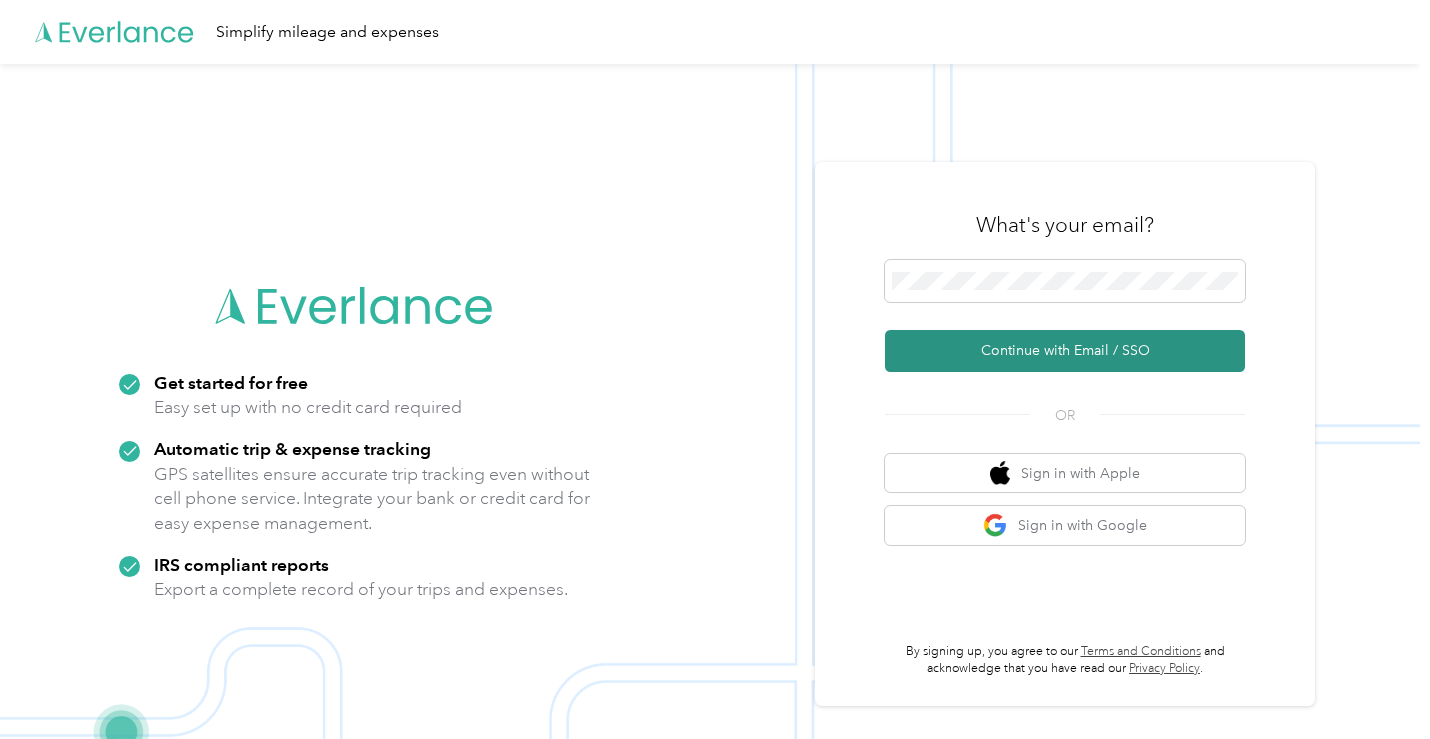 click on "Continue with Email / SSO" at bounding box center (1065, 351) 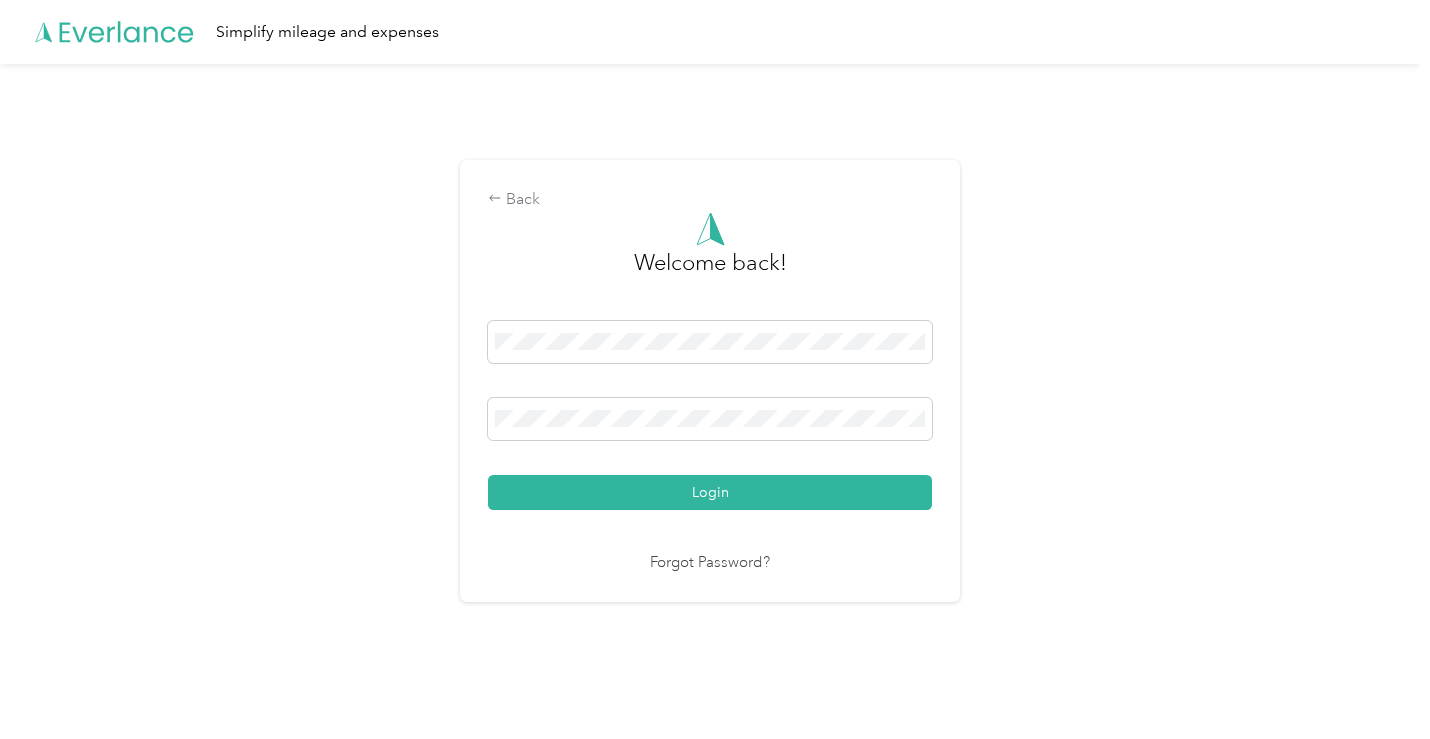 click on "Login" at bounding box center (710, 492) 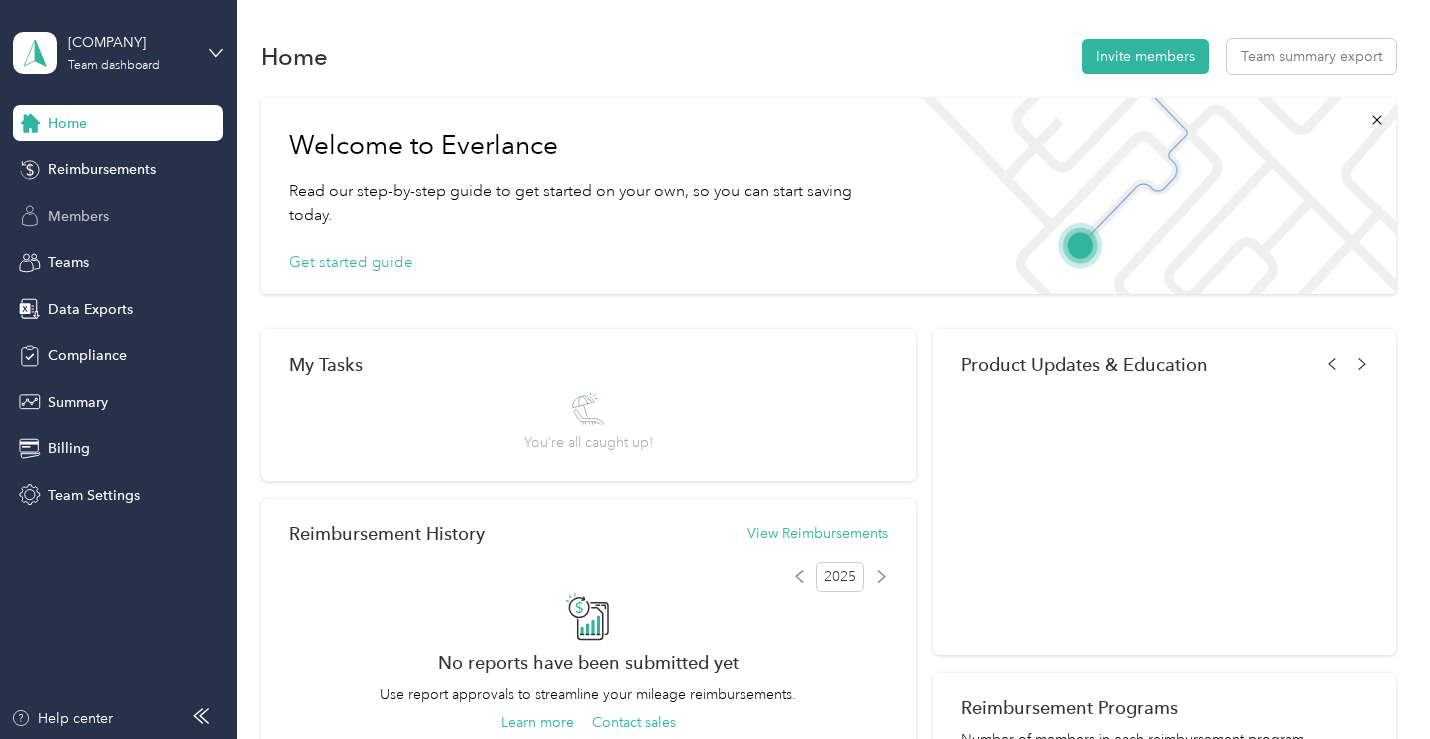 click on "Members" at bounding box center (78, 216) 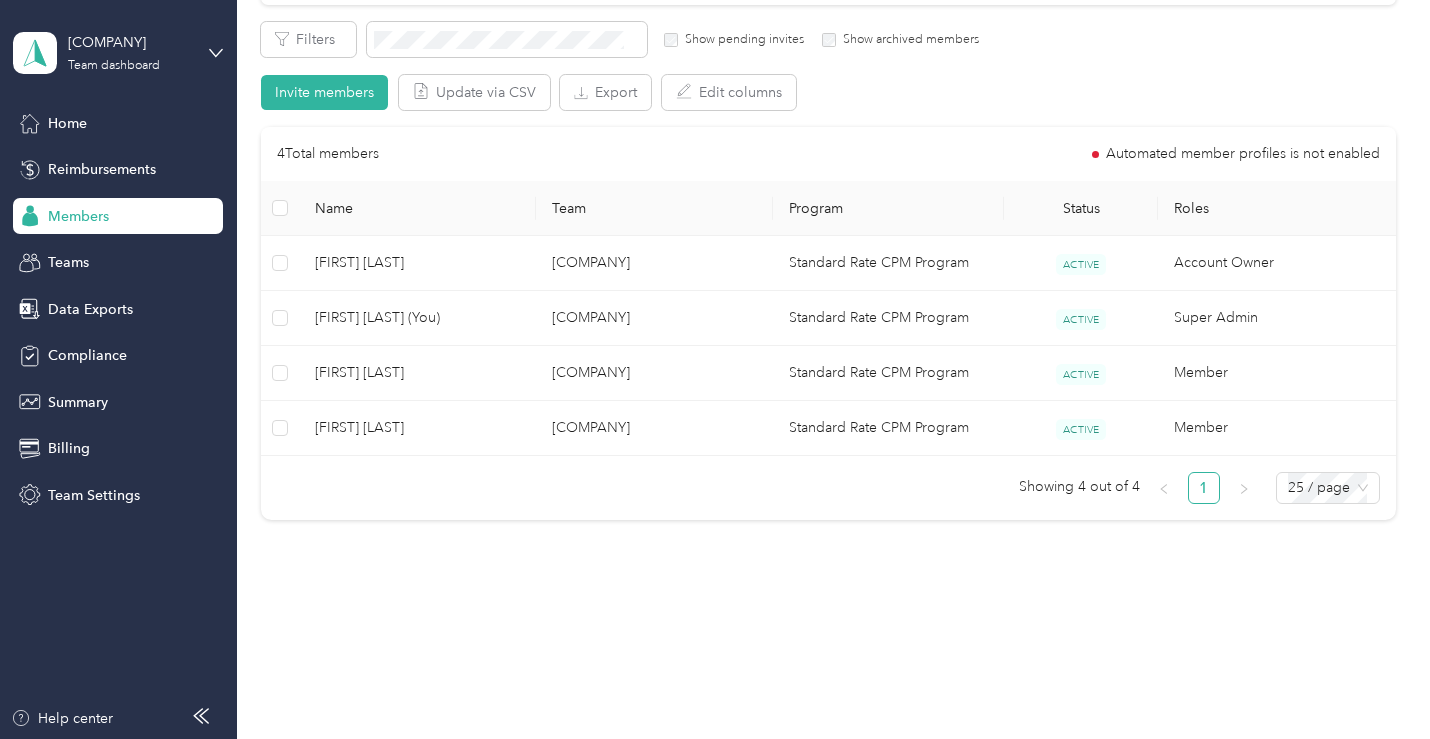 scroll, scrollTop: 356, scrollLeft: 0, axis: vertical 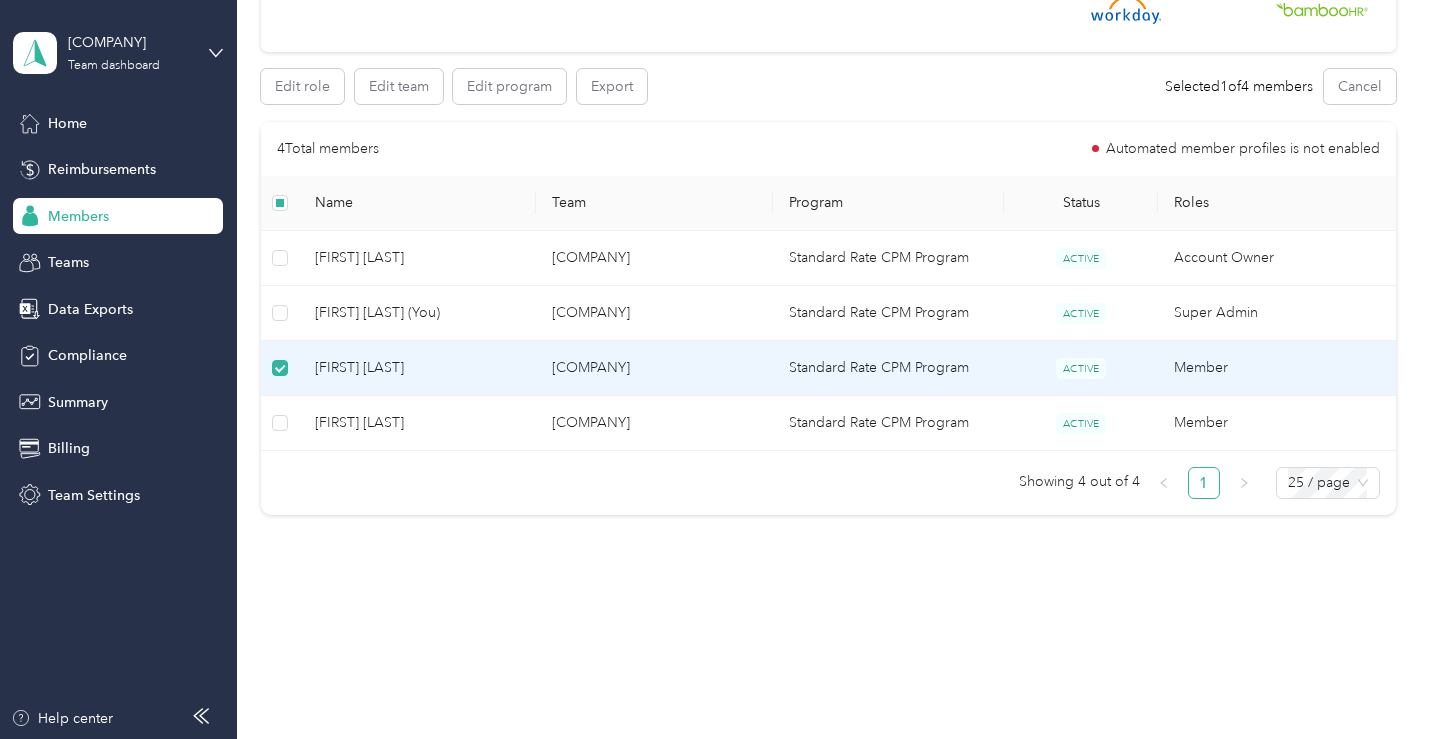 click on "[FIRST] [LAST]" at bounding box center [417, 368] 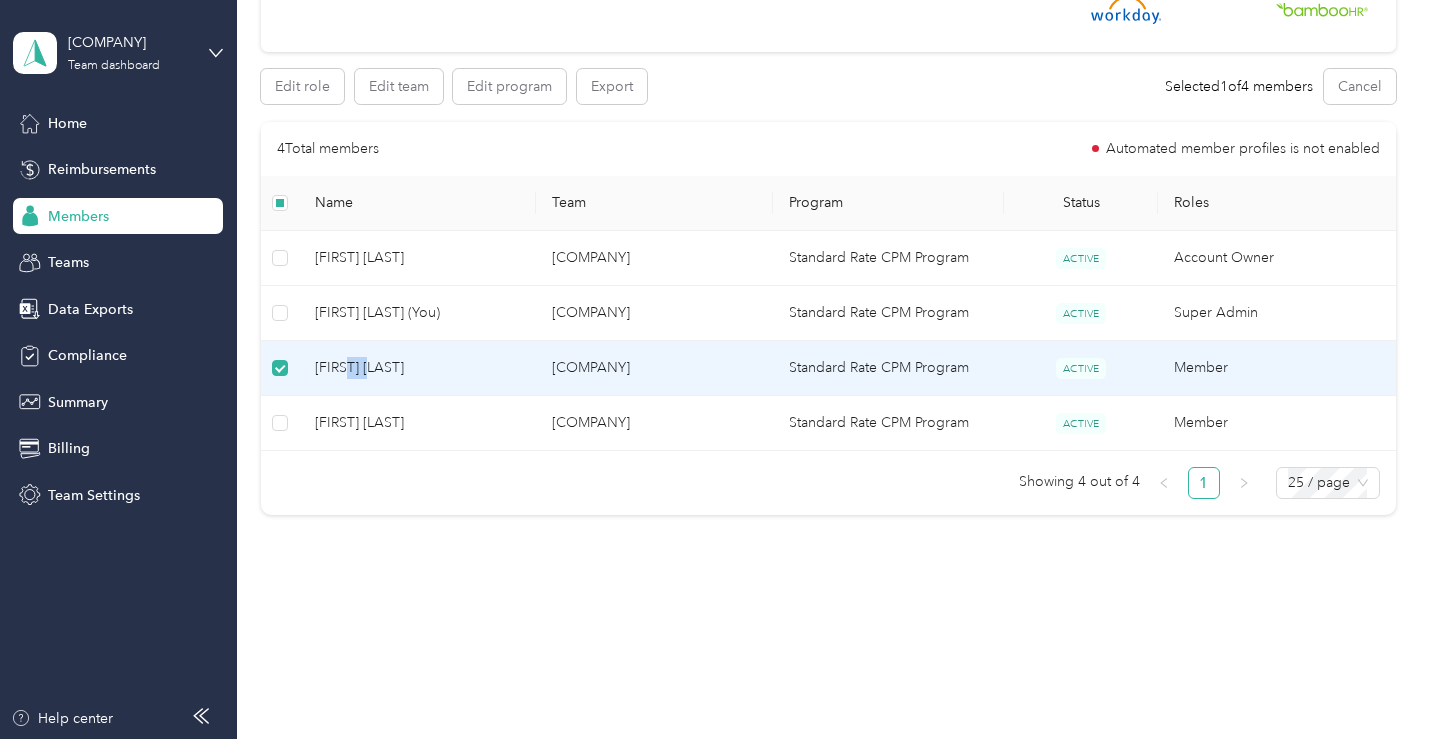 click on "[FIRST] [LAST]" at bounding box center (417, 368) 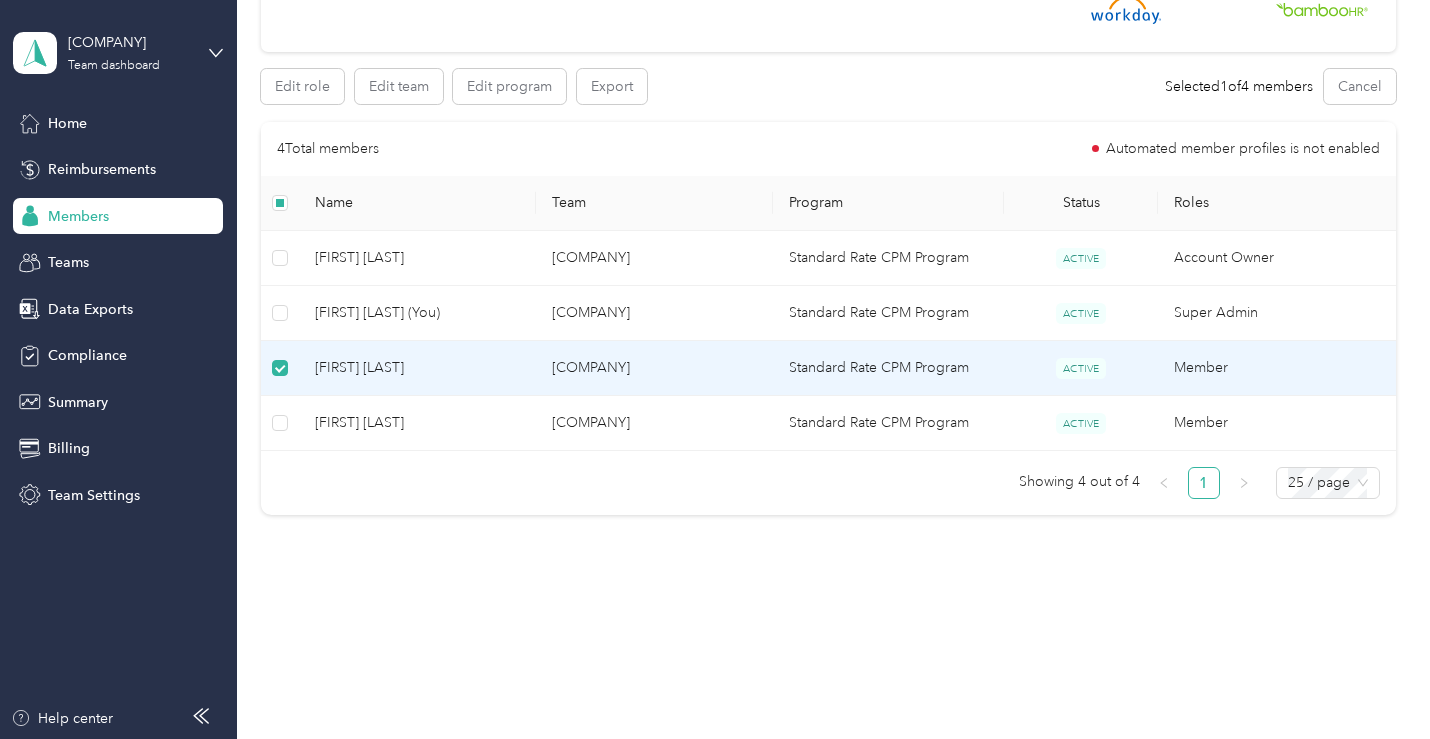 click on "[COMPANY]" at bounding box center (654, 368) 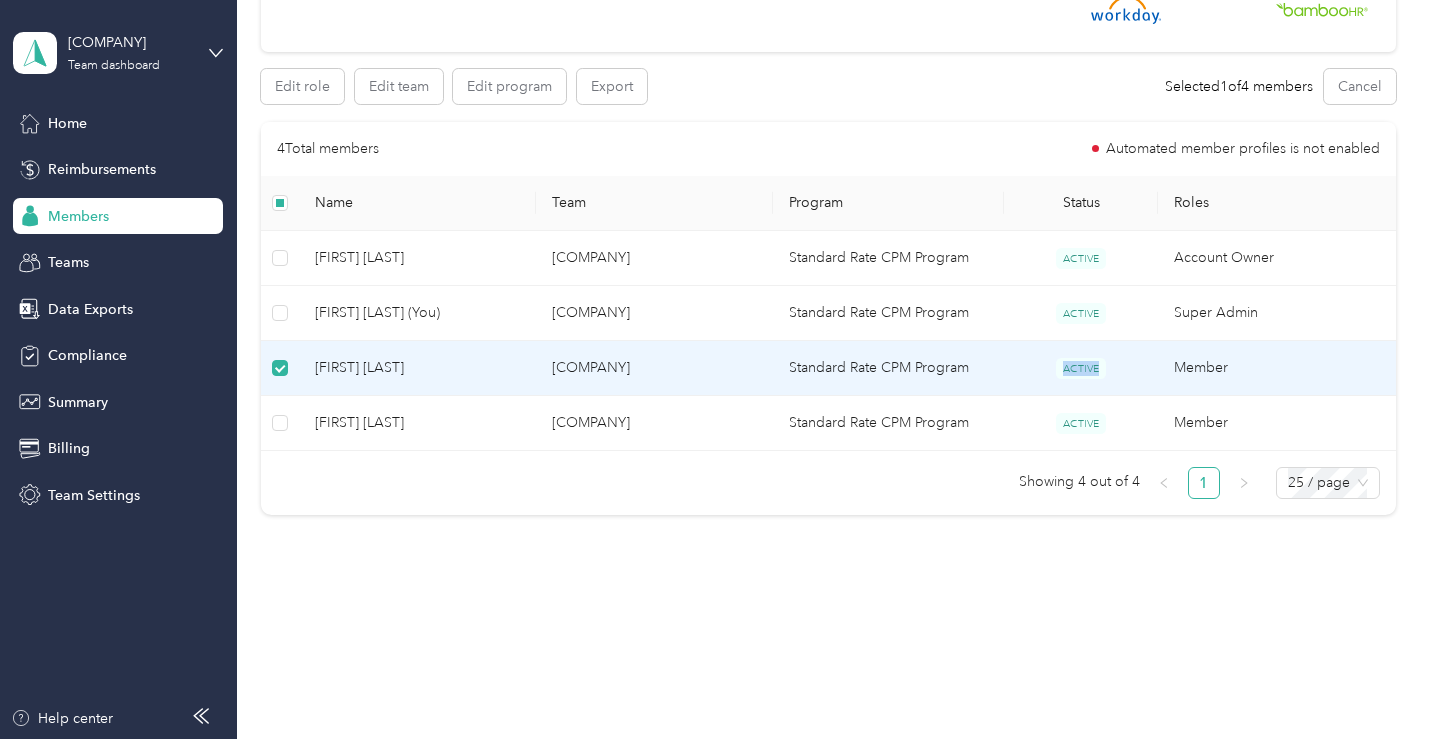 click on "ACTIVE" at bounding box center [1081, 368] 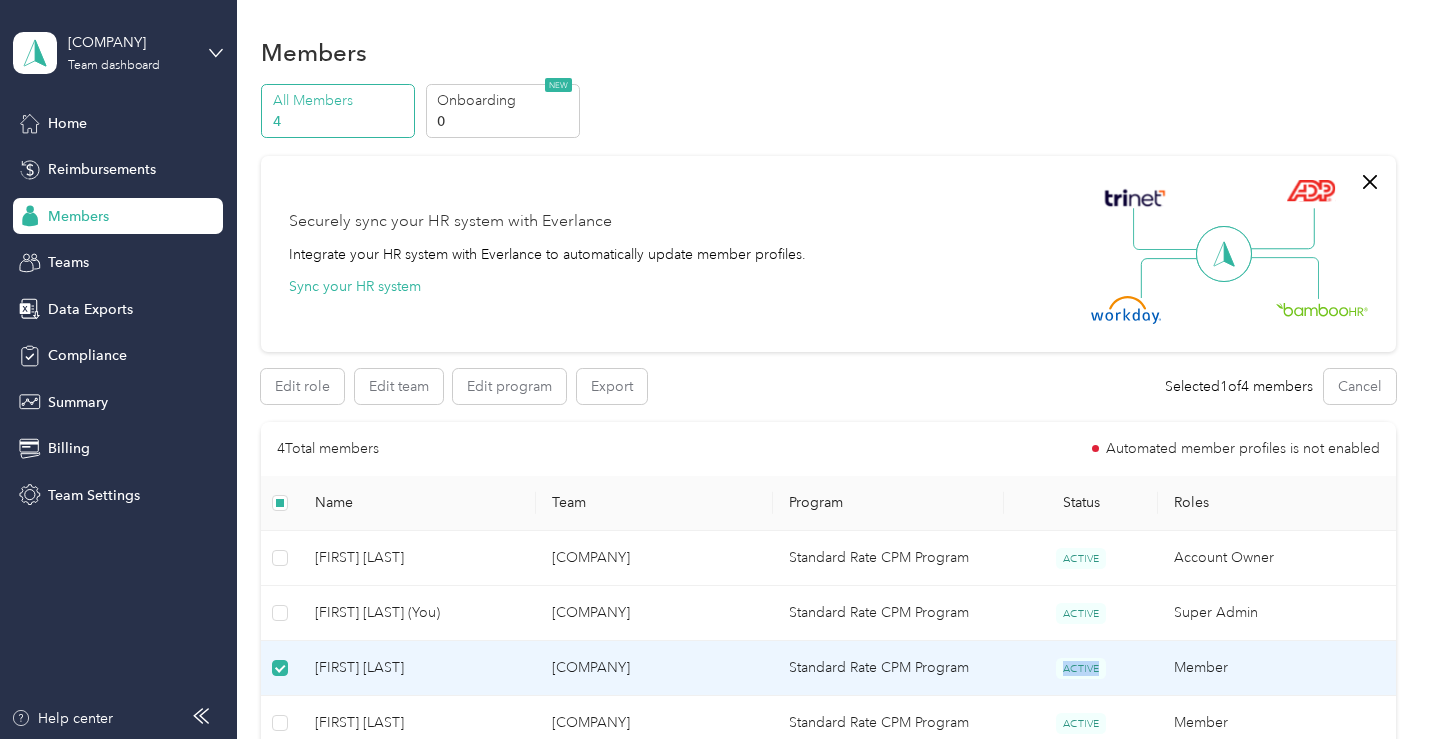 scroll, scrollTop: 0, scrollLeft: 0, axis: both 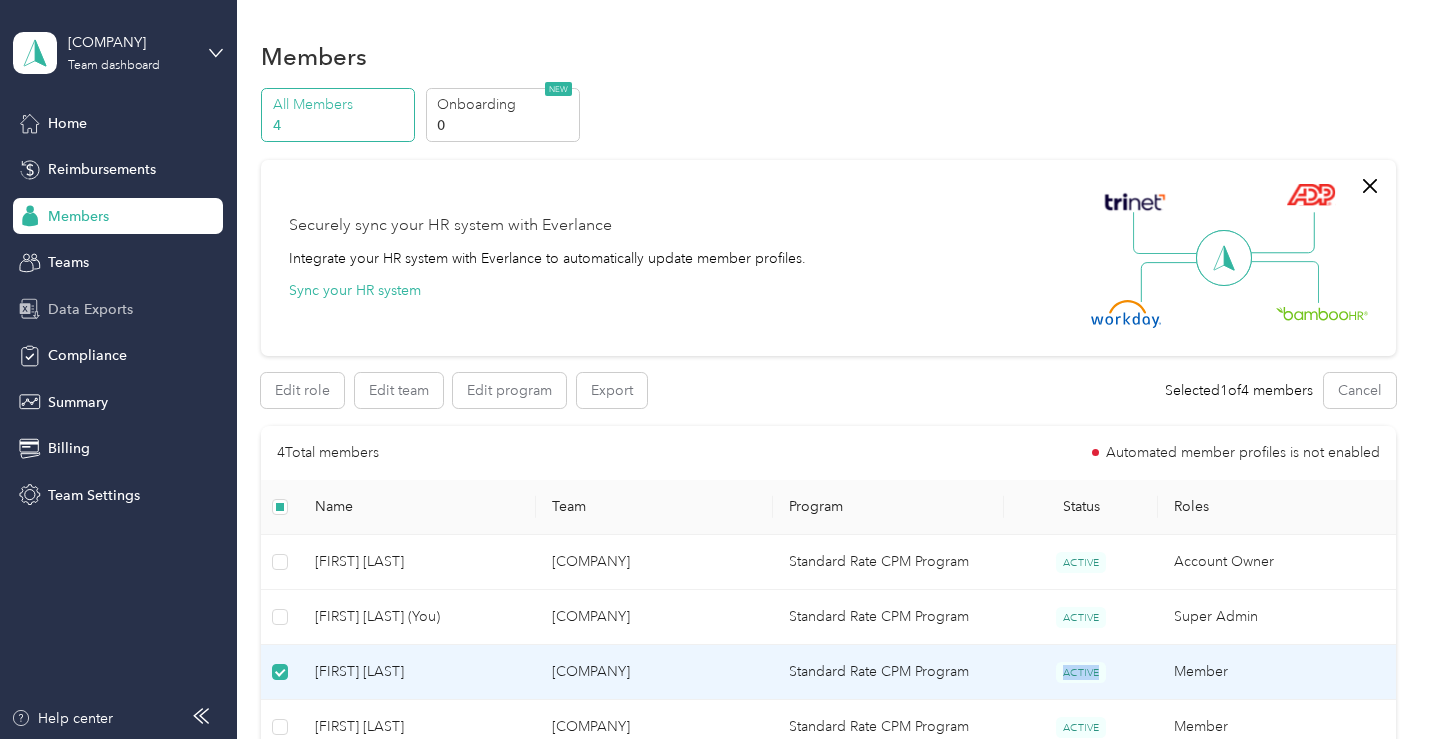 click on "Data Exports" at bounding box center [90, 309] 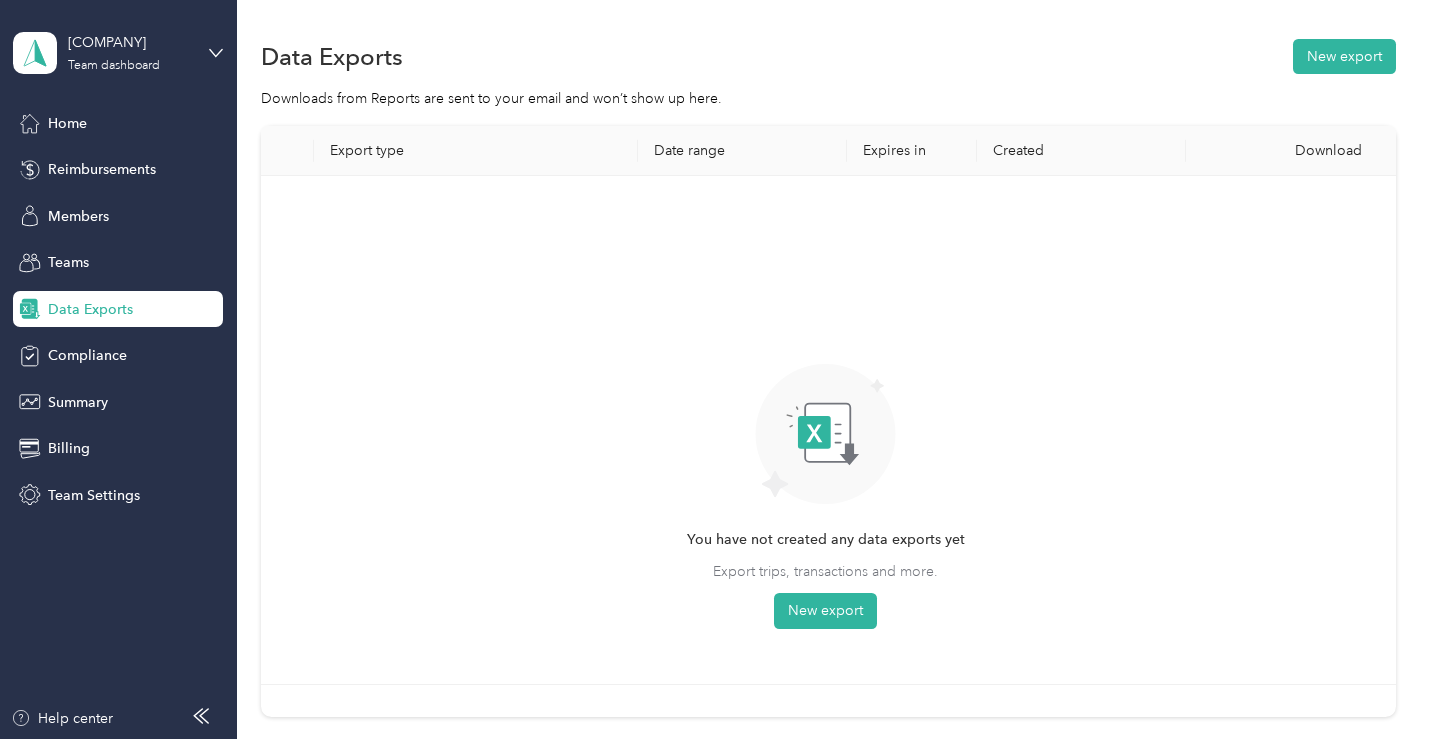 click on "Date range" at bounding box center [742, 151] 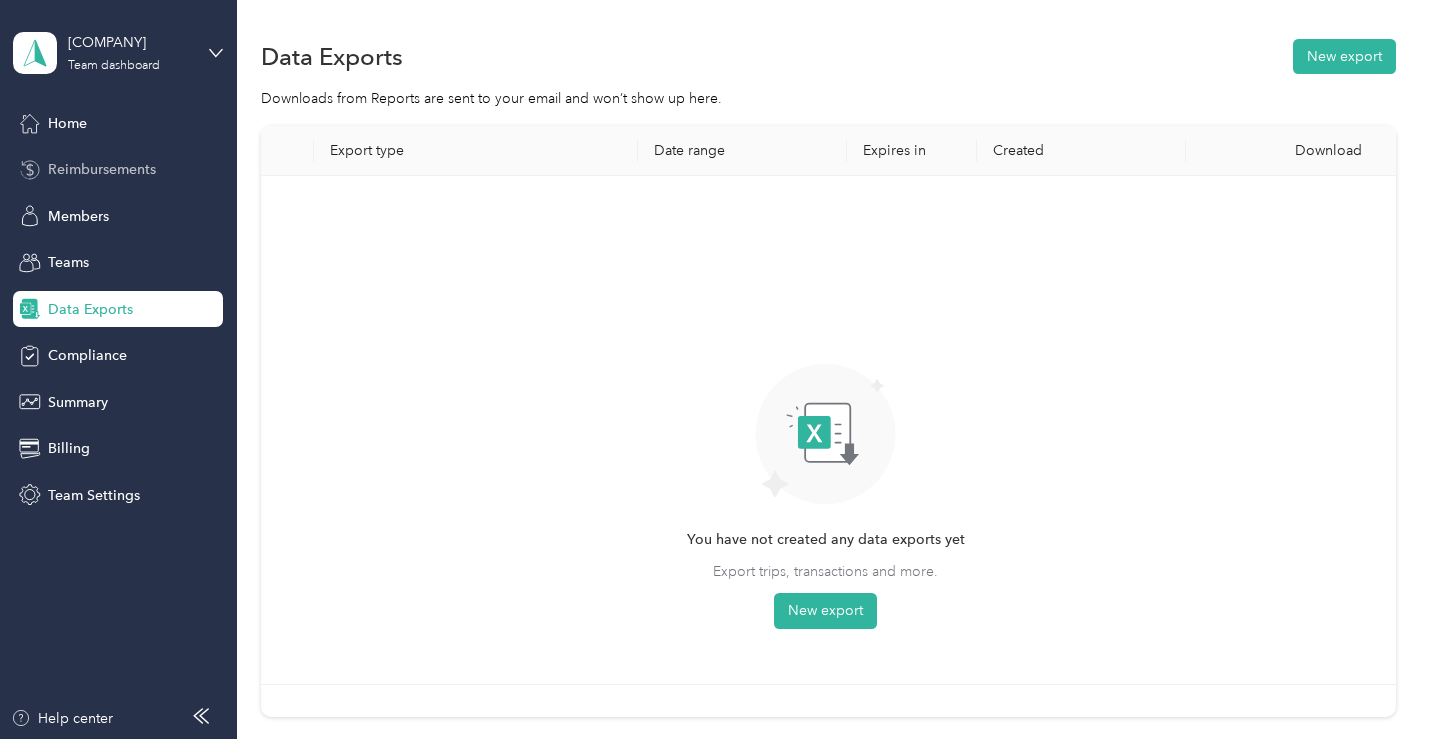 click on "Reimbursements" at bounding box center (102, 169) 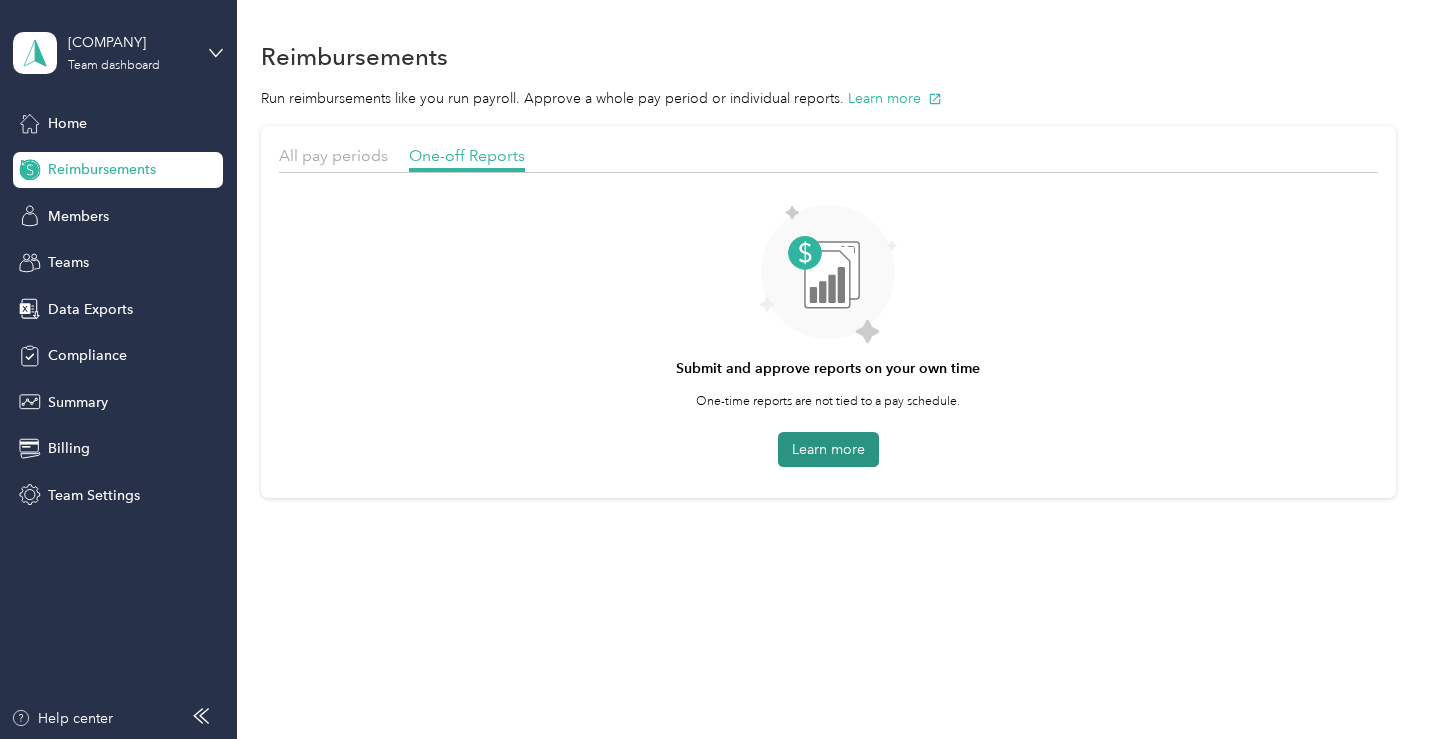 click on "Learn more" at bounding box center (828, 449) 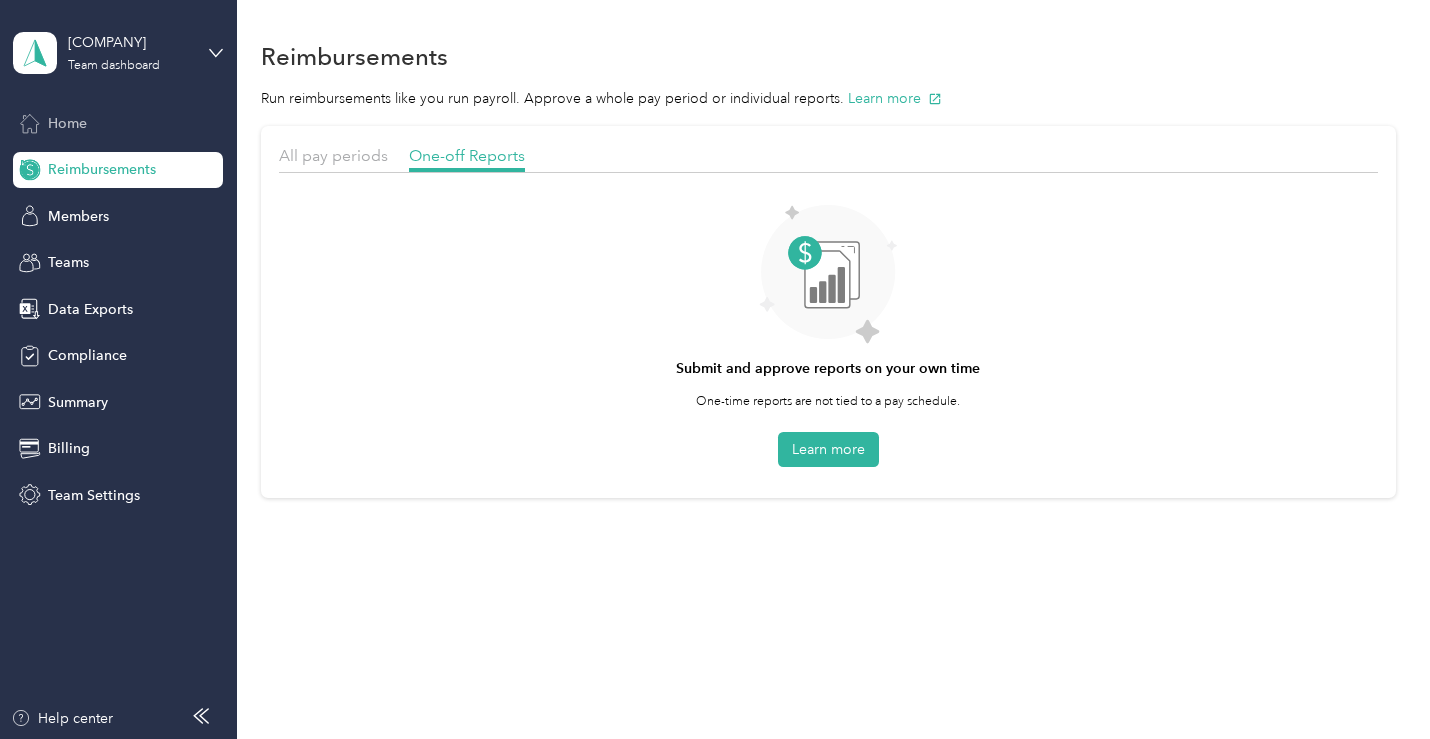 click on "Home" at bounding box center (67, 123) 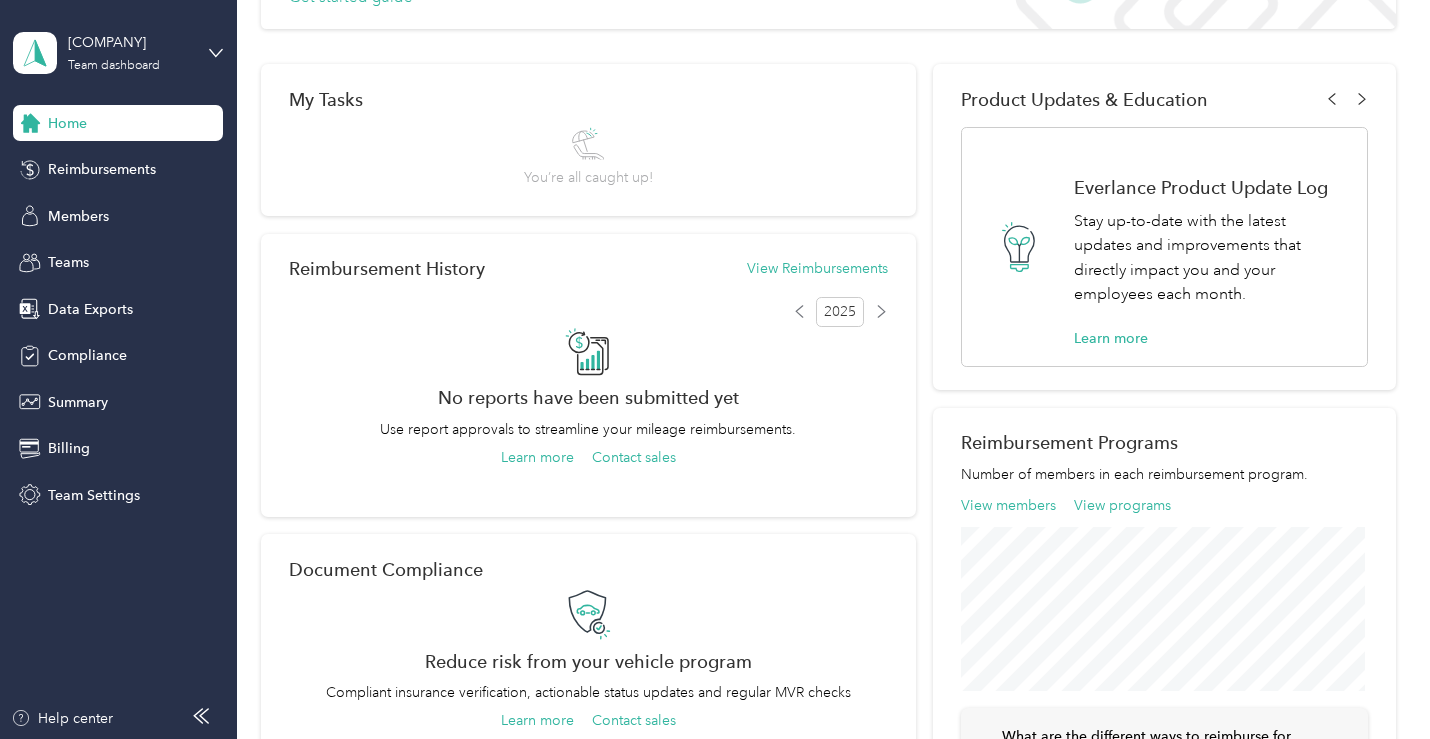 scroll, scrollTop: 0, scrollLeft: 0, axis: both 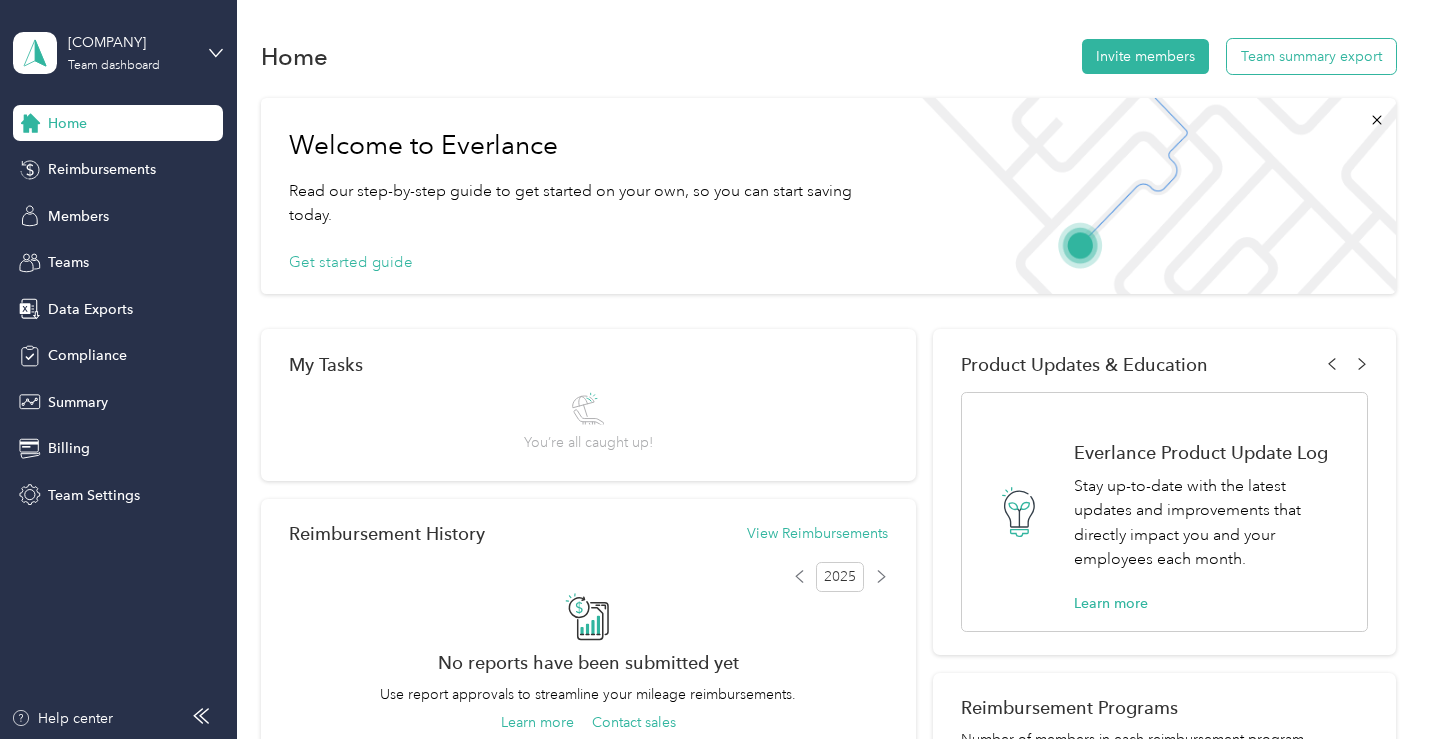 click on "Team summary export" at bounding box center (1311, 56) 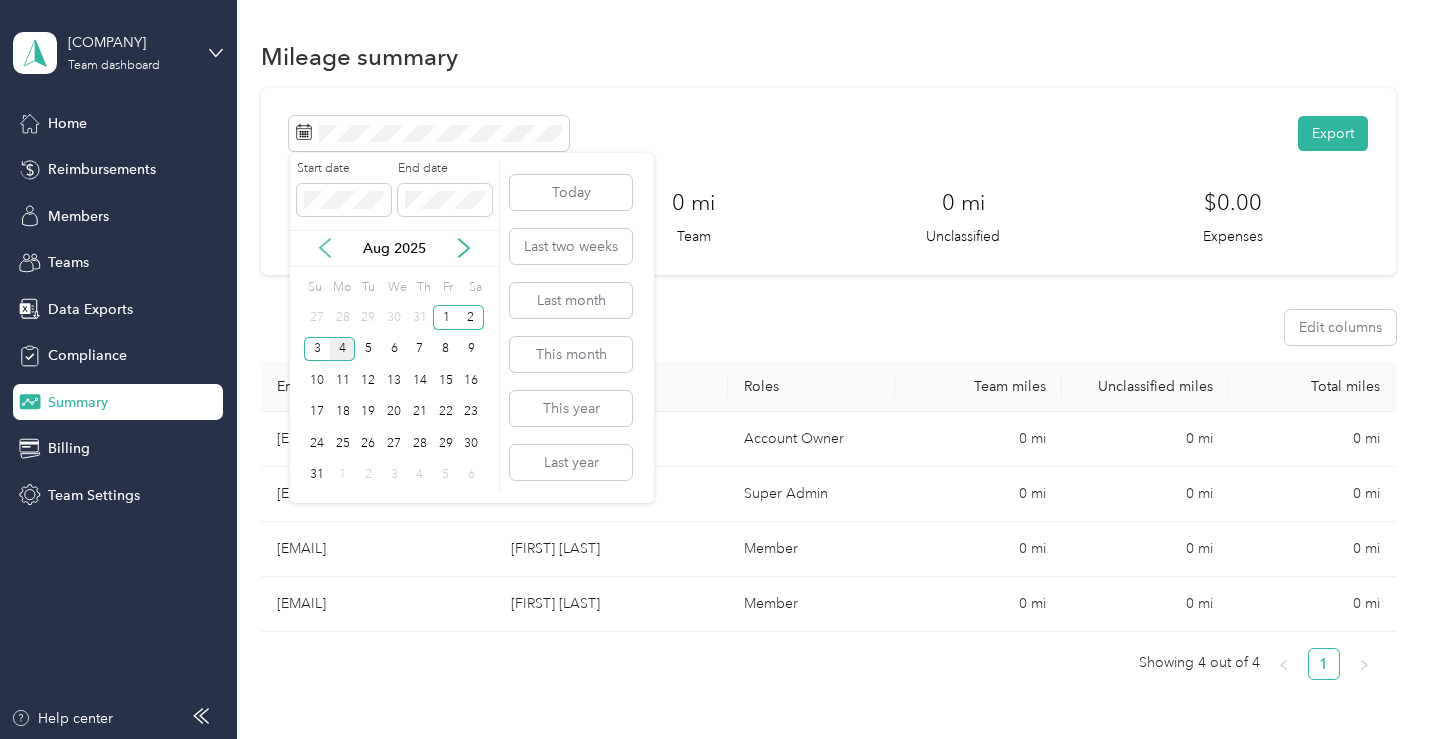 click 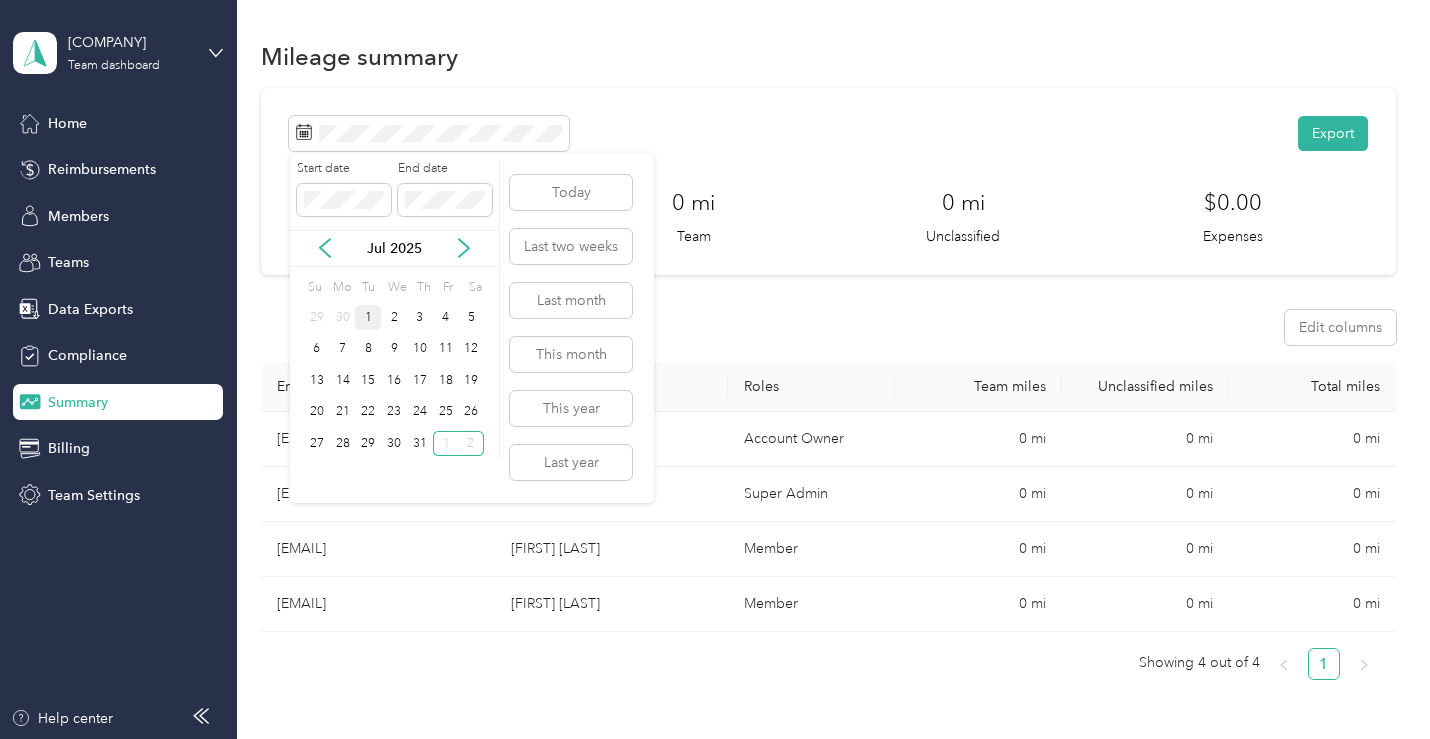 click on "1" at bounding box center [368, 317] 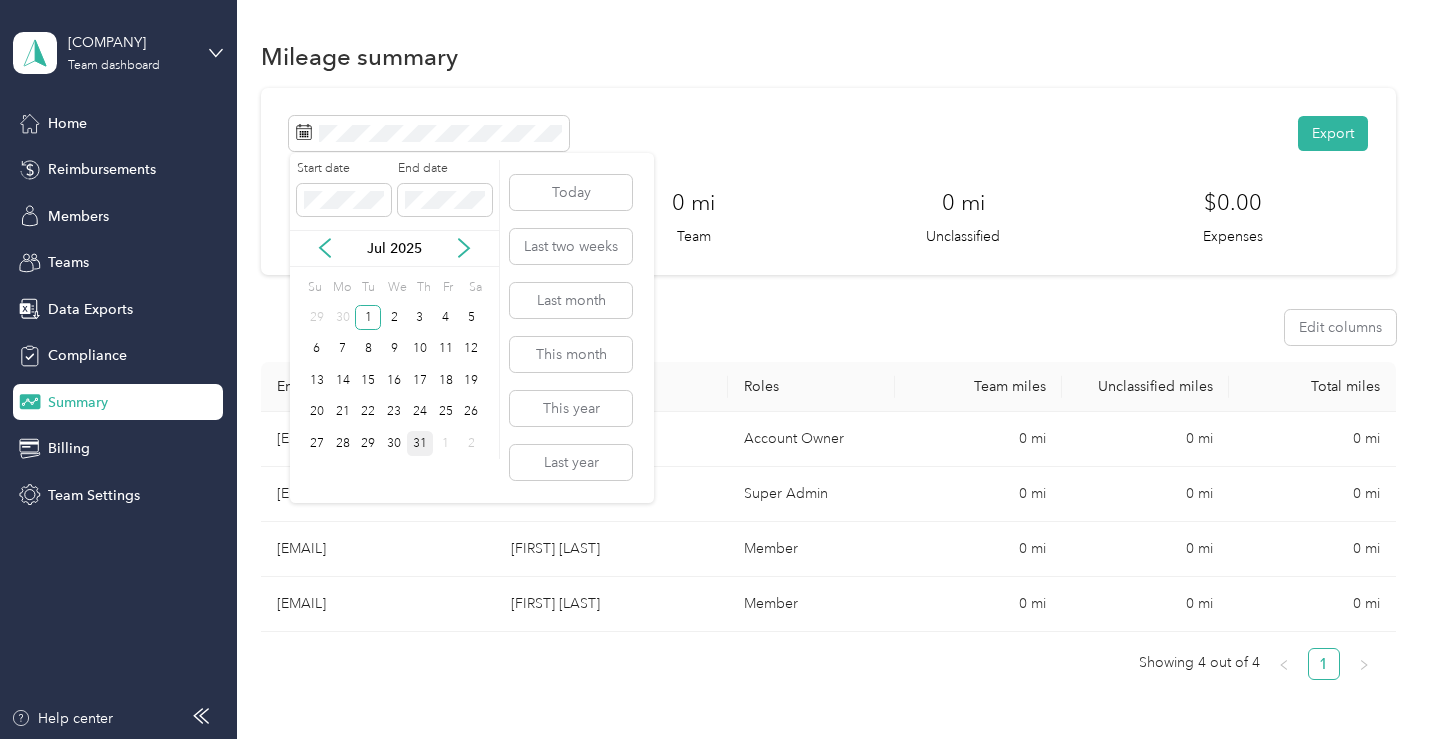 click on "31" at bounding box center (420, 443) 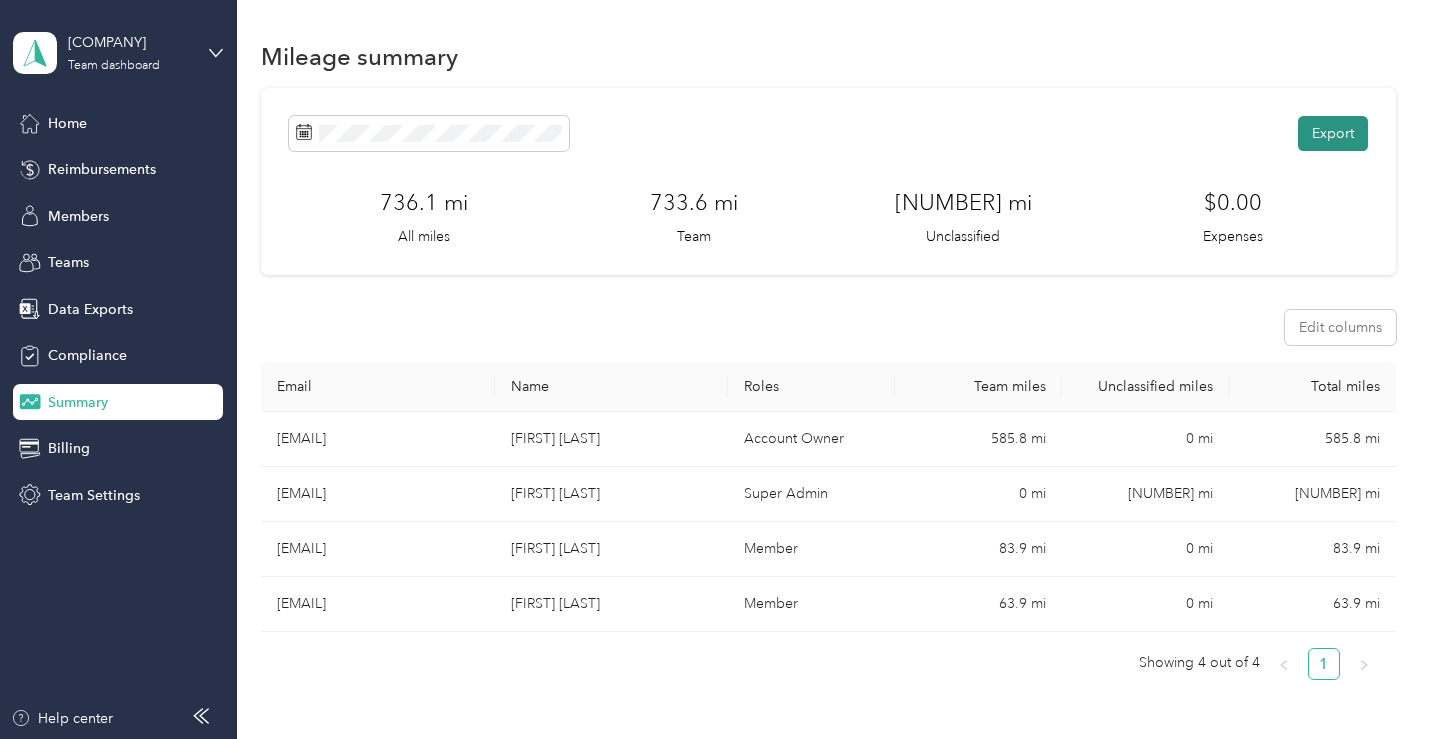 click on "Export" at bounding box center (1333, 133) 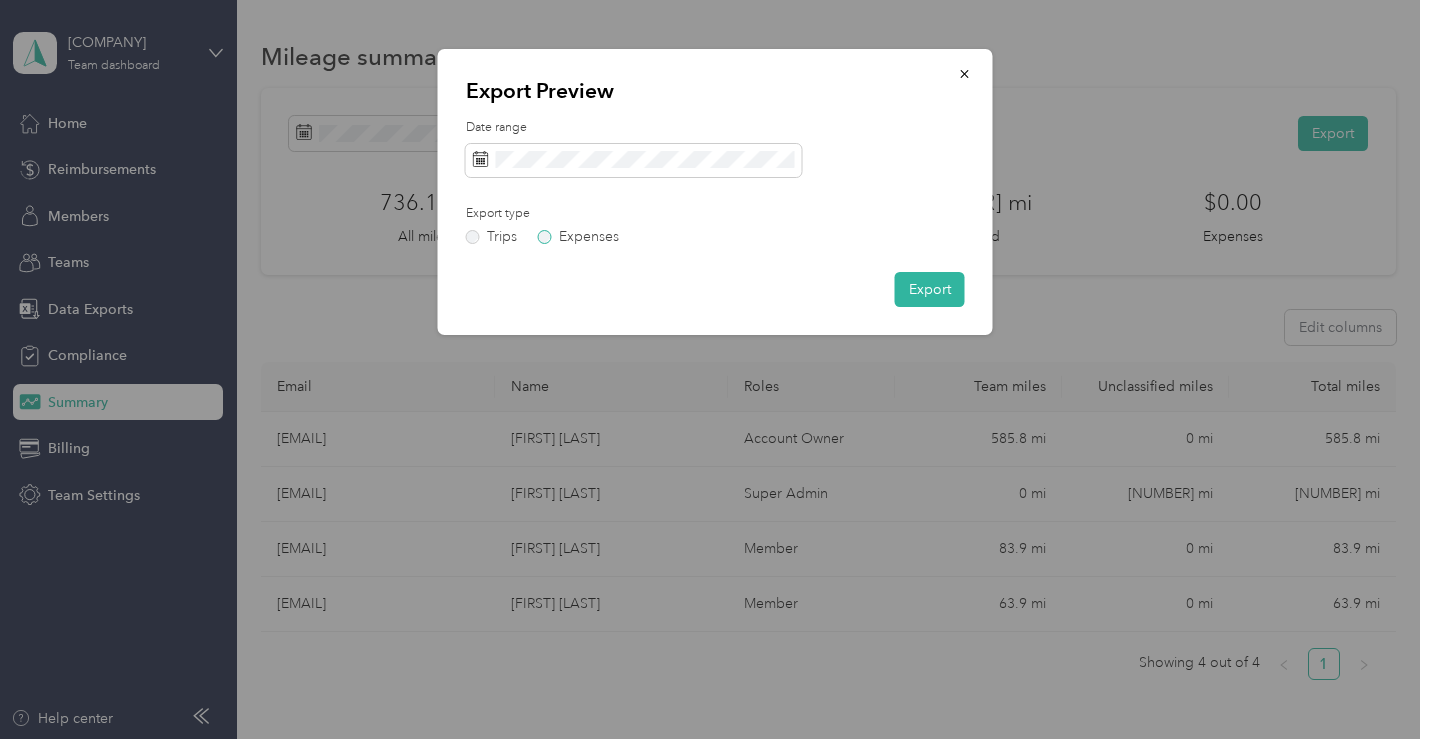 click on "Expenses" at bounding box center (578, 237) 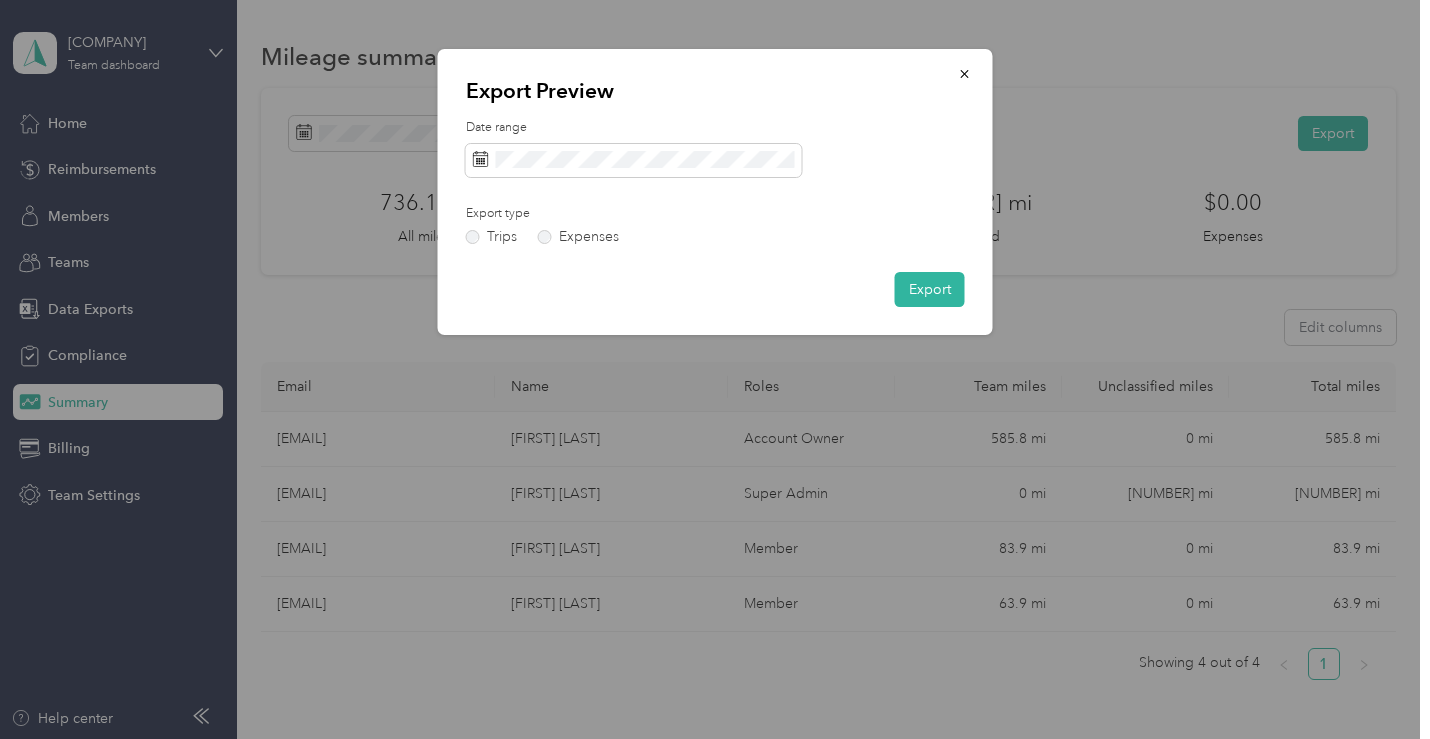 click on "Export Preview Date range Export type Trips Expenses Export" at bounding box center [992, 195] 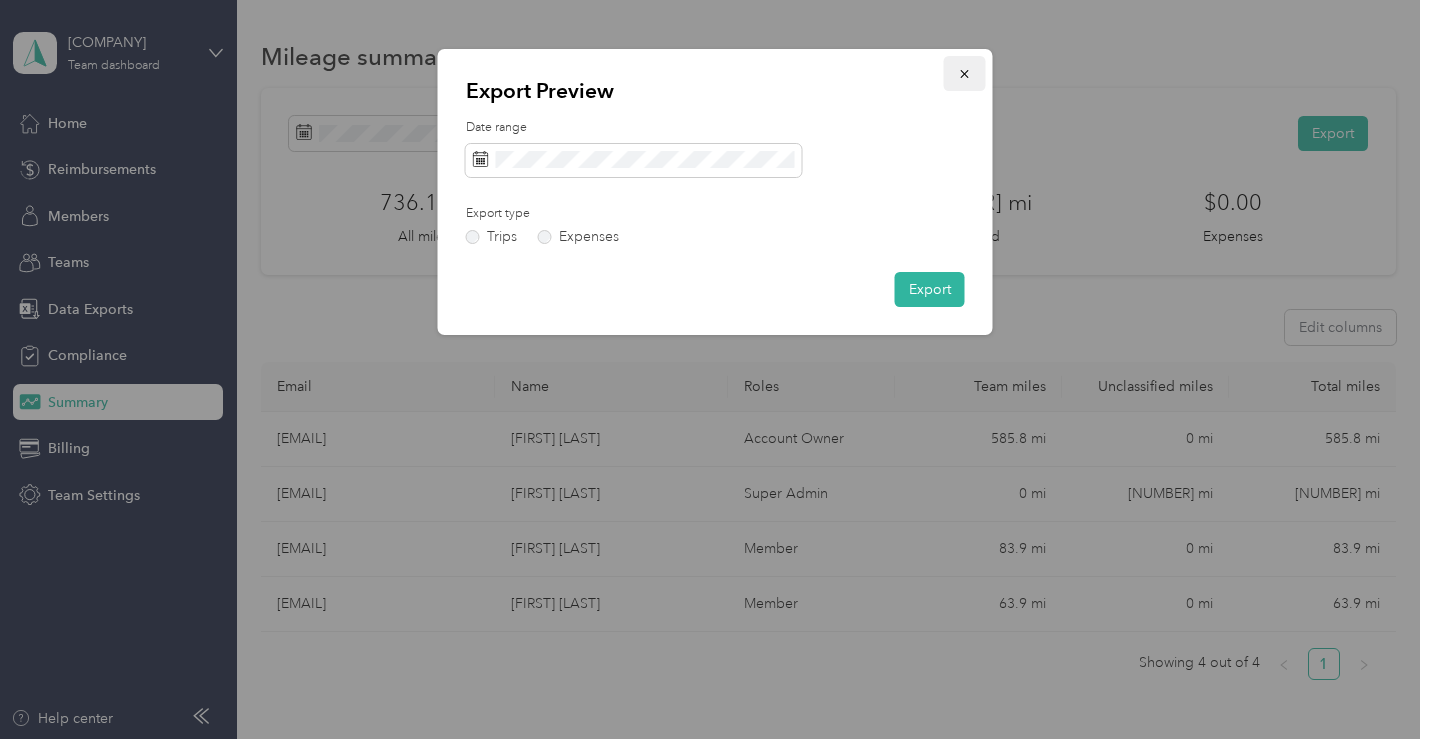 click 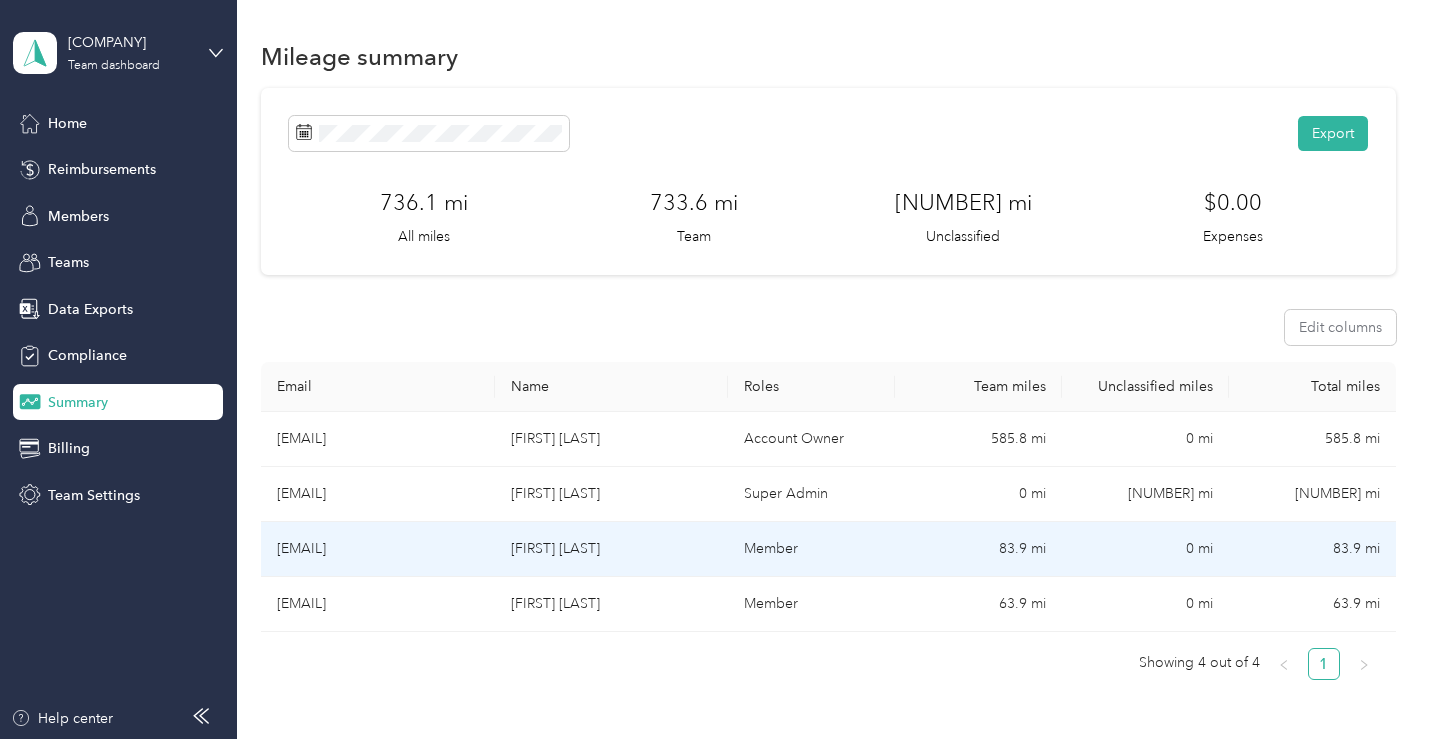 click on "[FIRST] [LAST]" at bounding box center [612, 549] 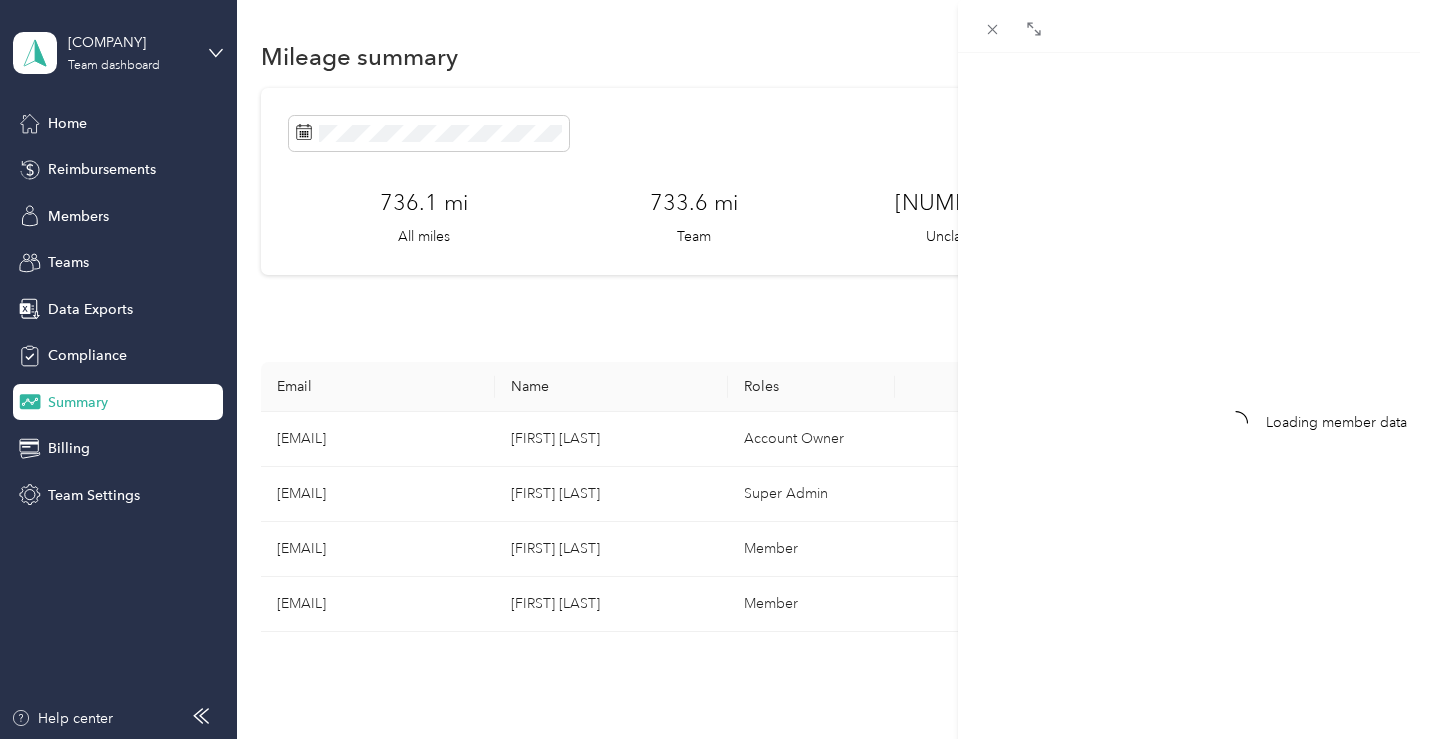 click on "Drag to resize Click to close Loading member data" at bounding box center [710, 739] 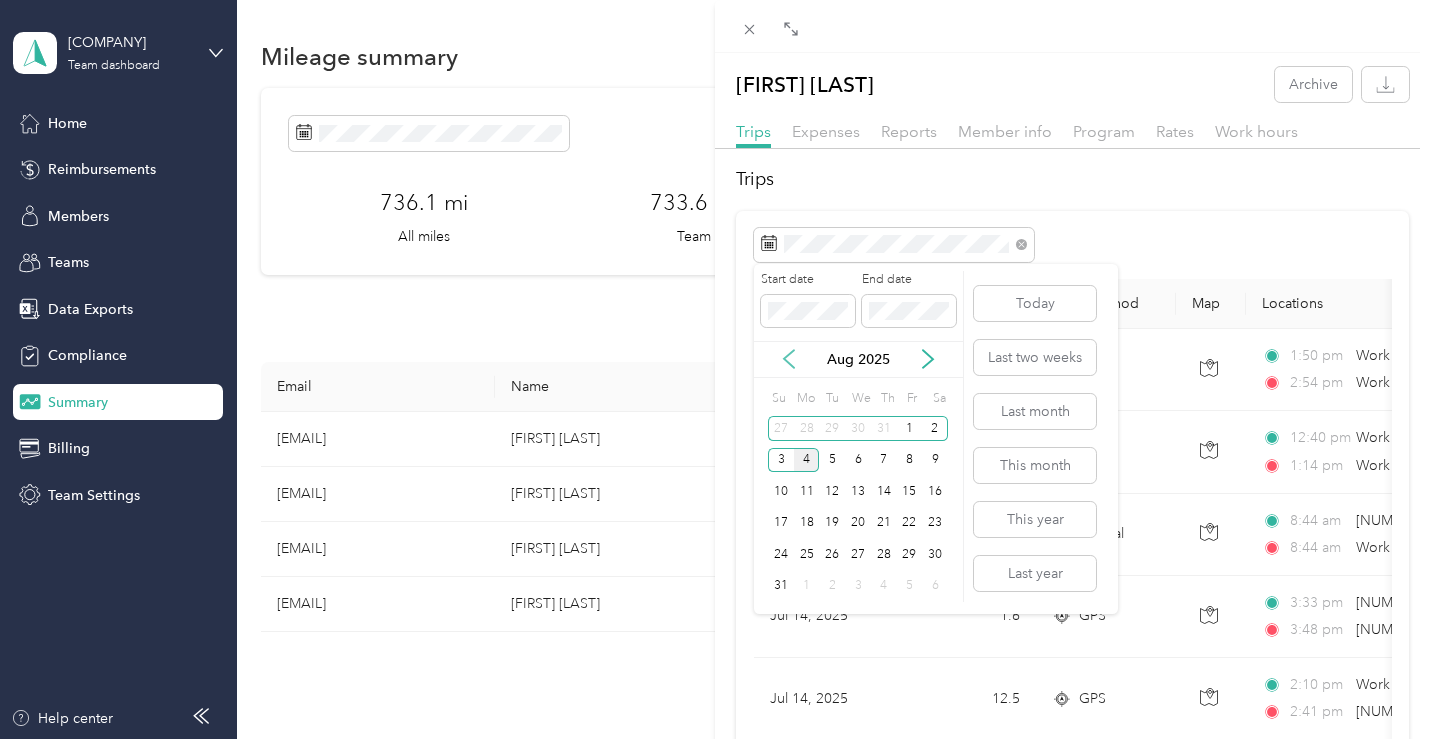 click 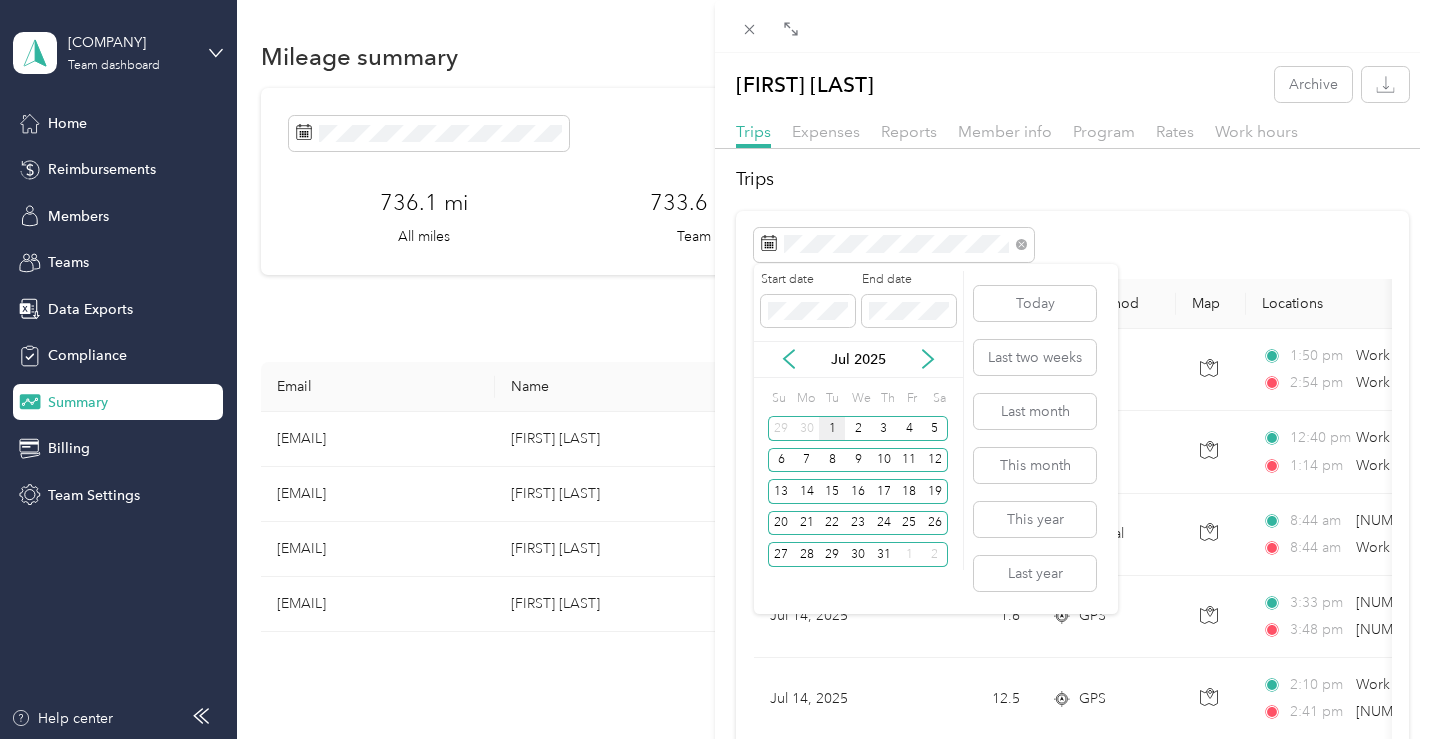 click on "1" at bounding box center [832, 428] 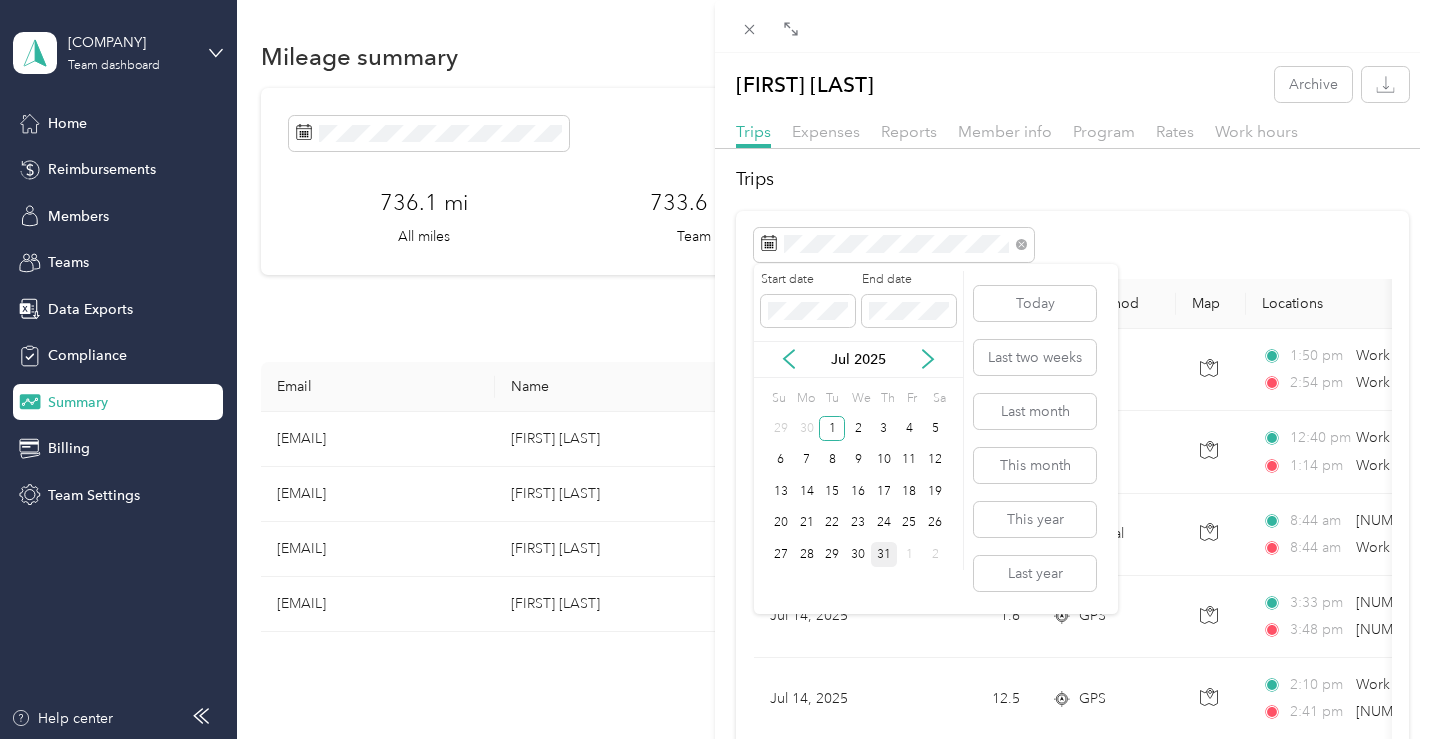 click on "31" at bounding box center (884, 554) 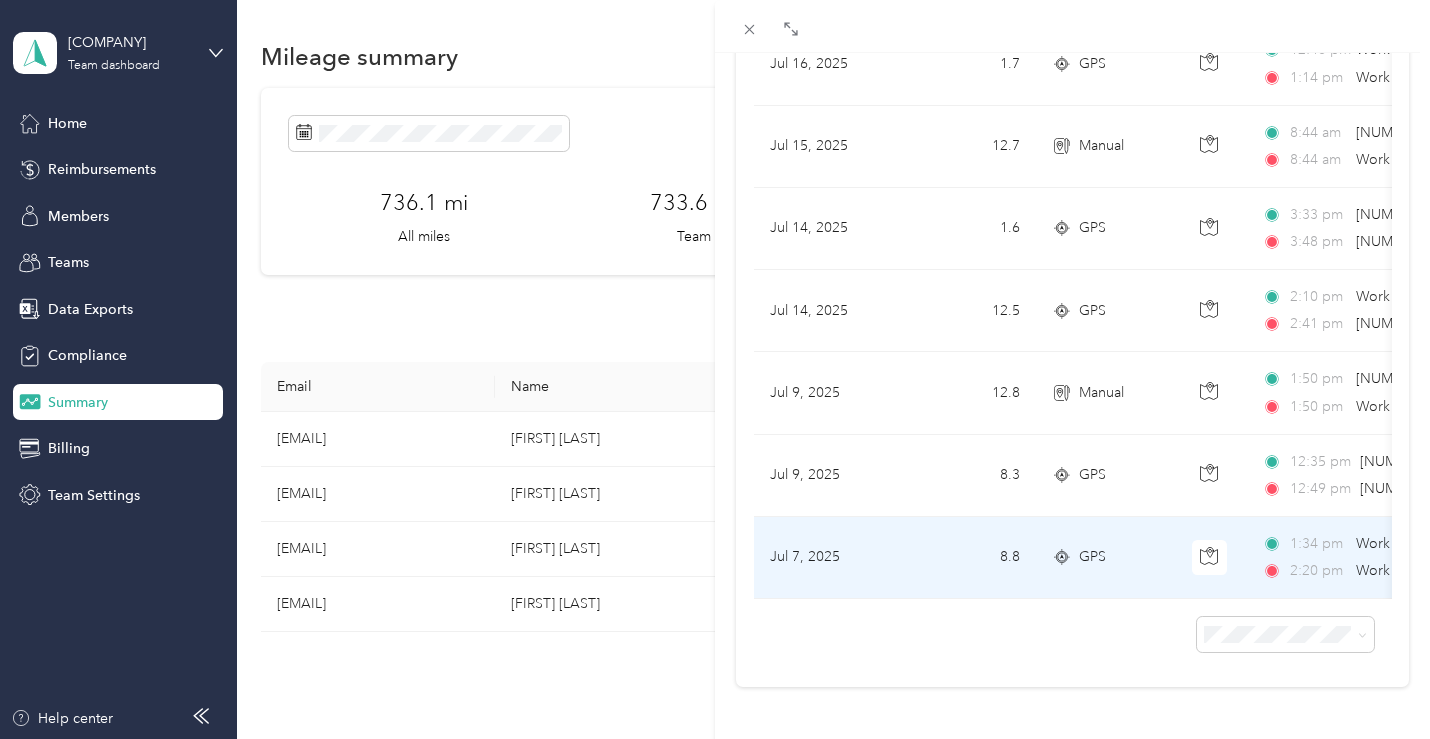 scroll, scrollTop: 0, scrollLeft: 0, axis: both 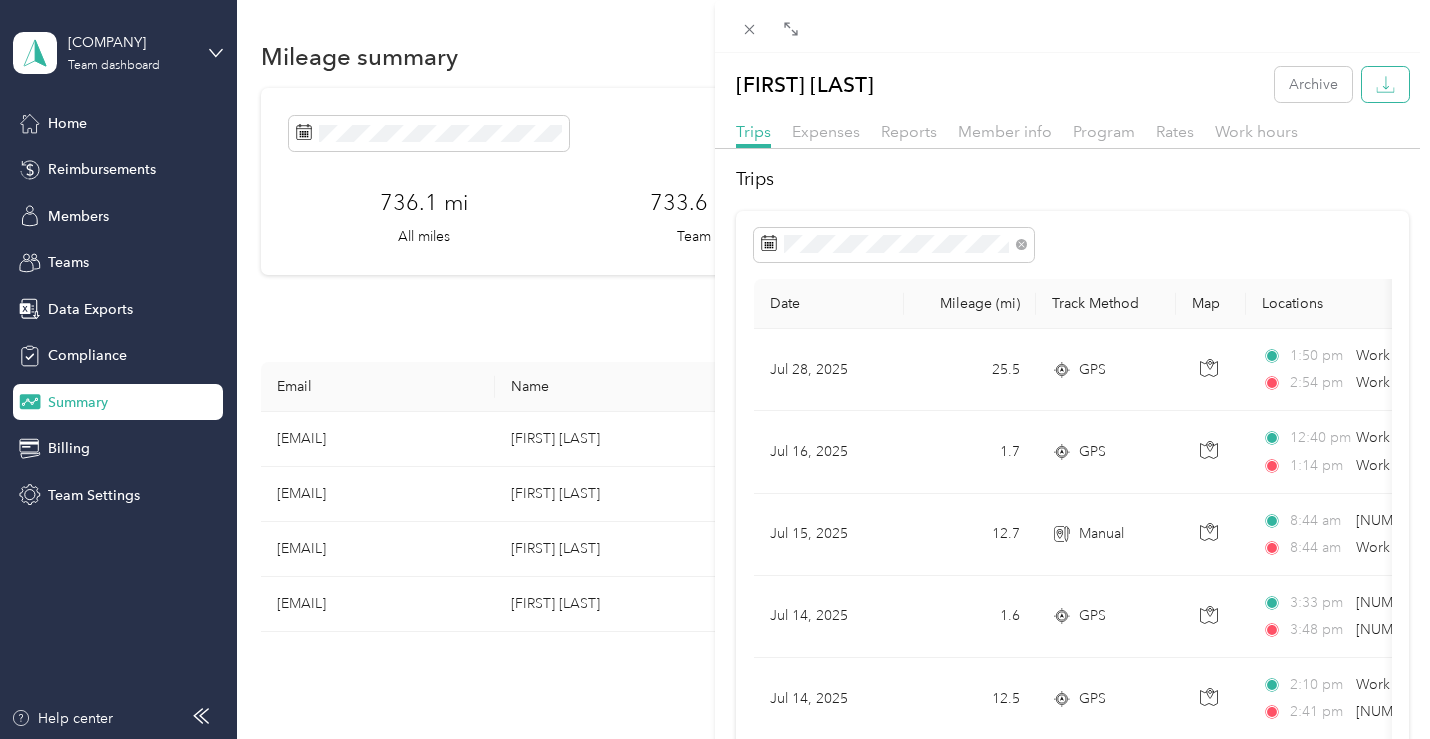 click at bounding box center [1385, 84] 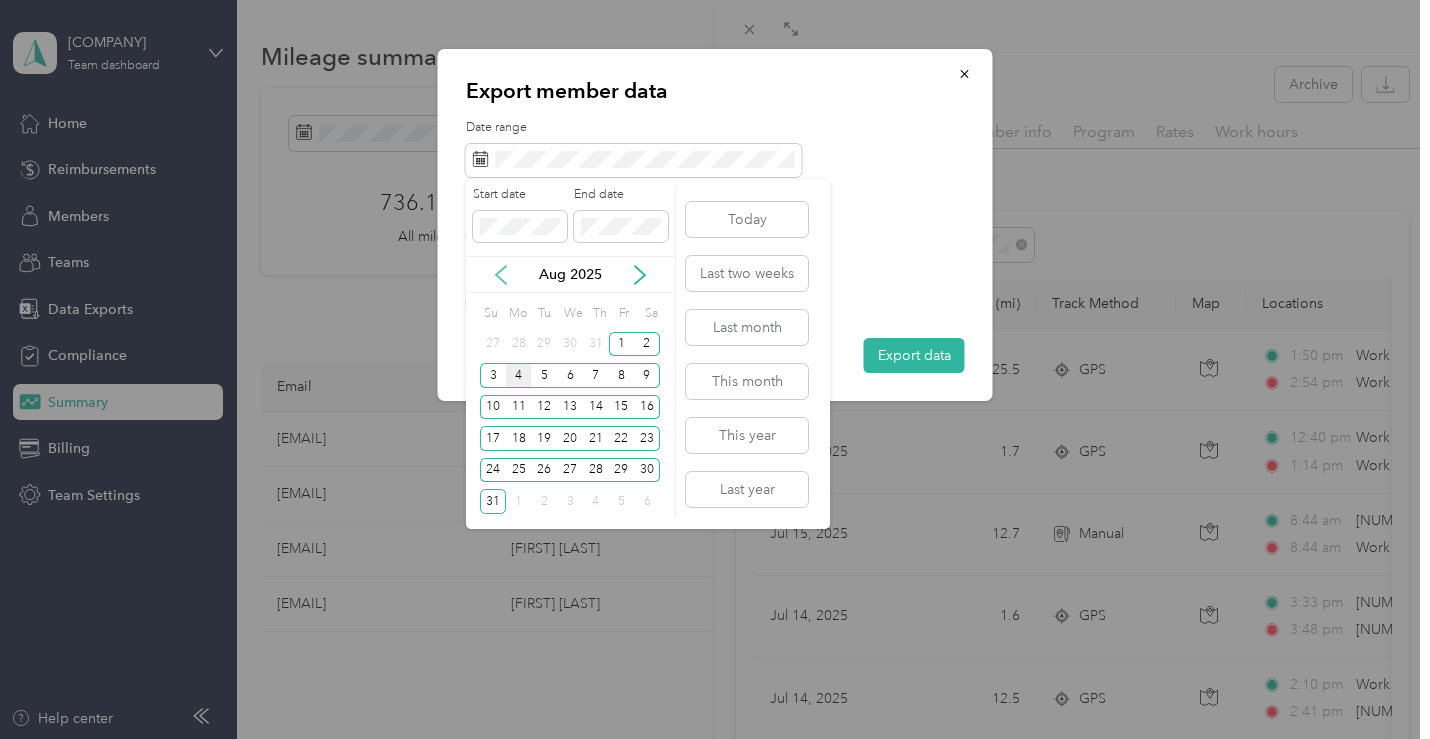 click 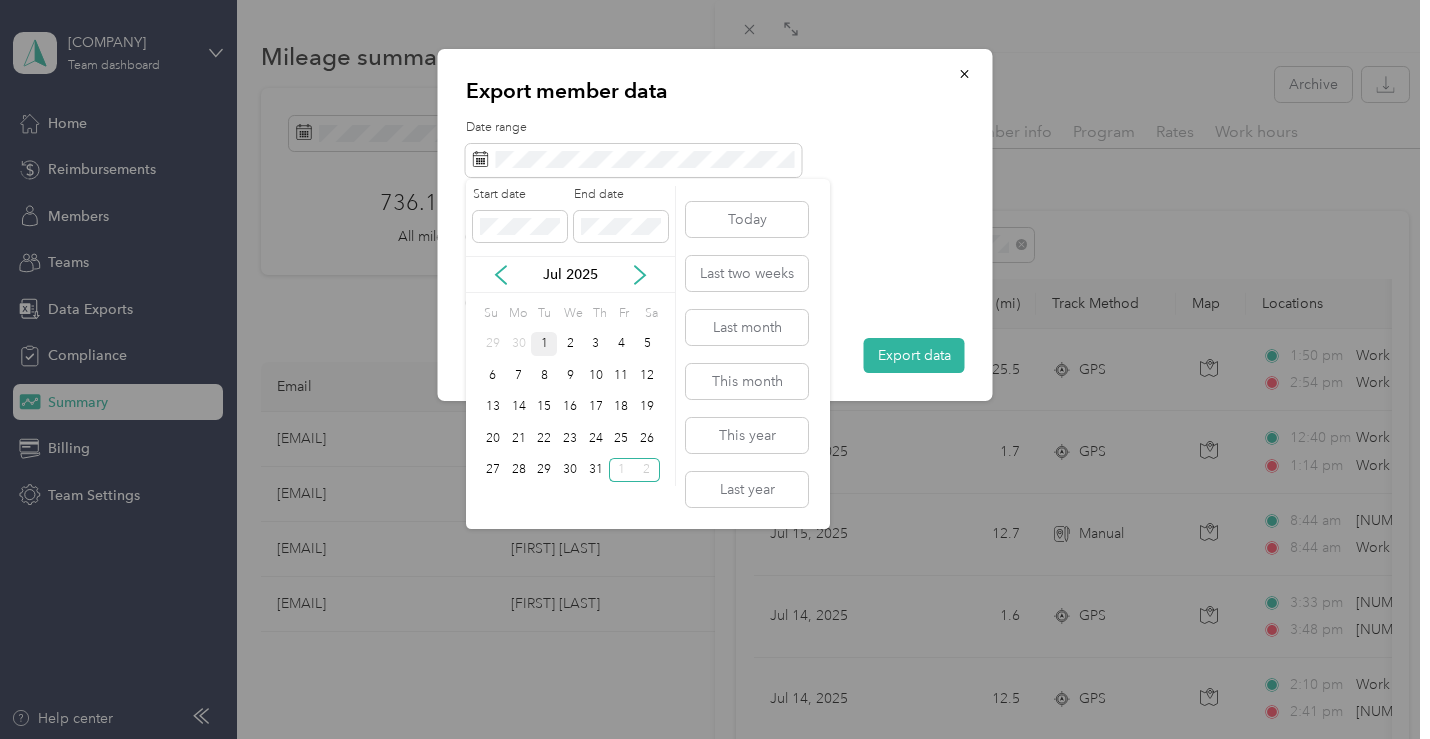 click on "1" at bounding box center [544, 344] 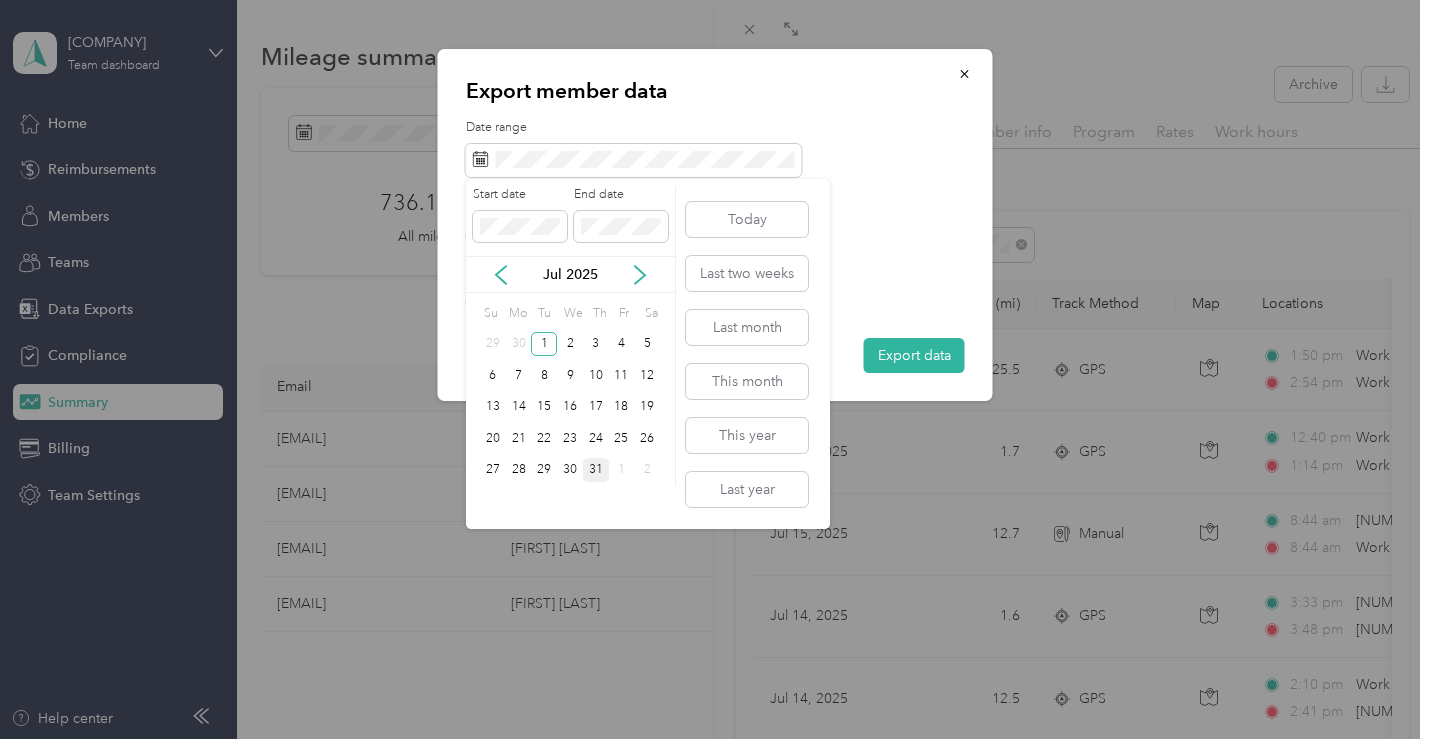 click on "31" at bounding box center (596, 470) 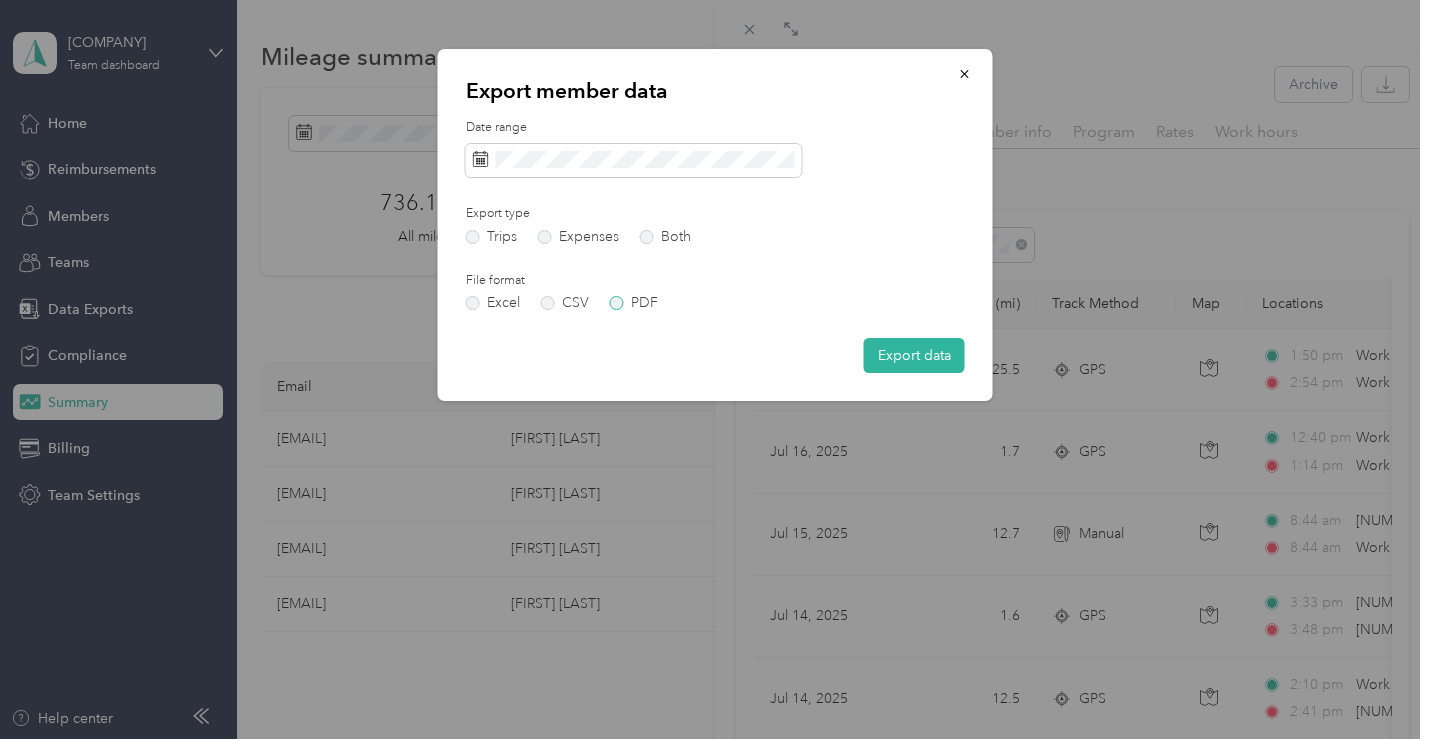 click on "PDF" at bounding box center [634, 303] 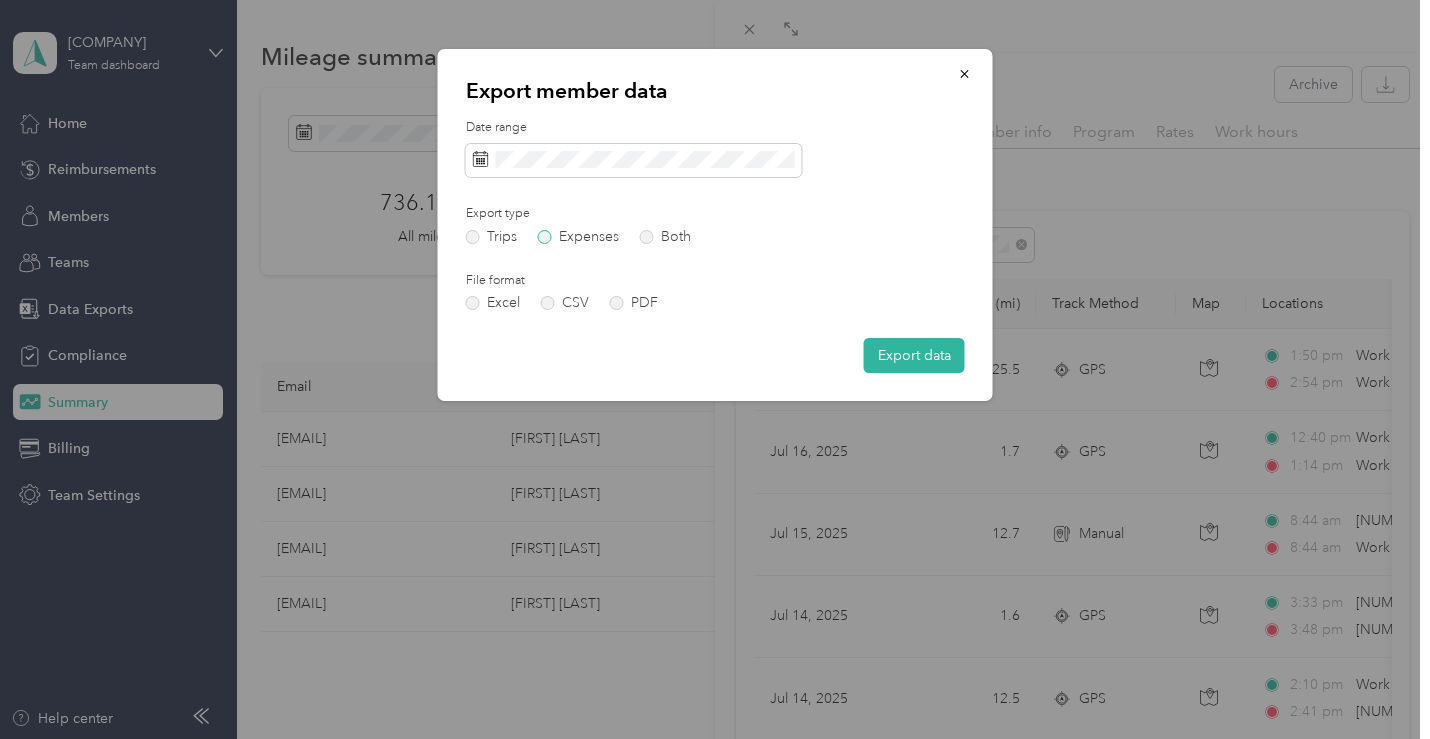 click on "Expenses" at bounding box center [578, 237] 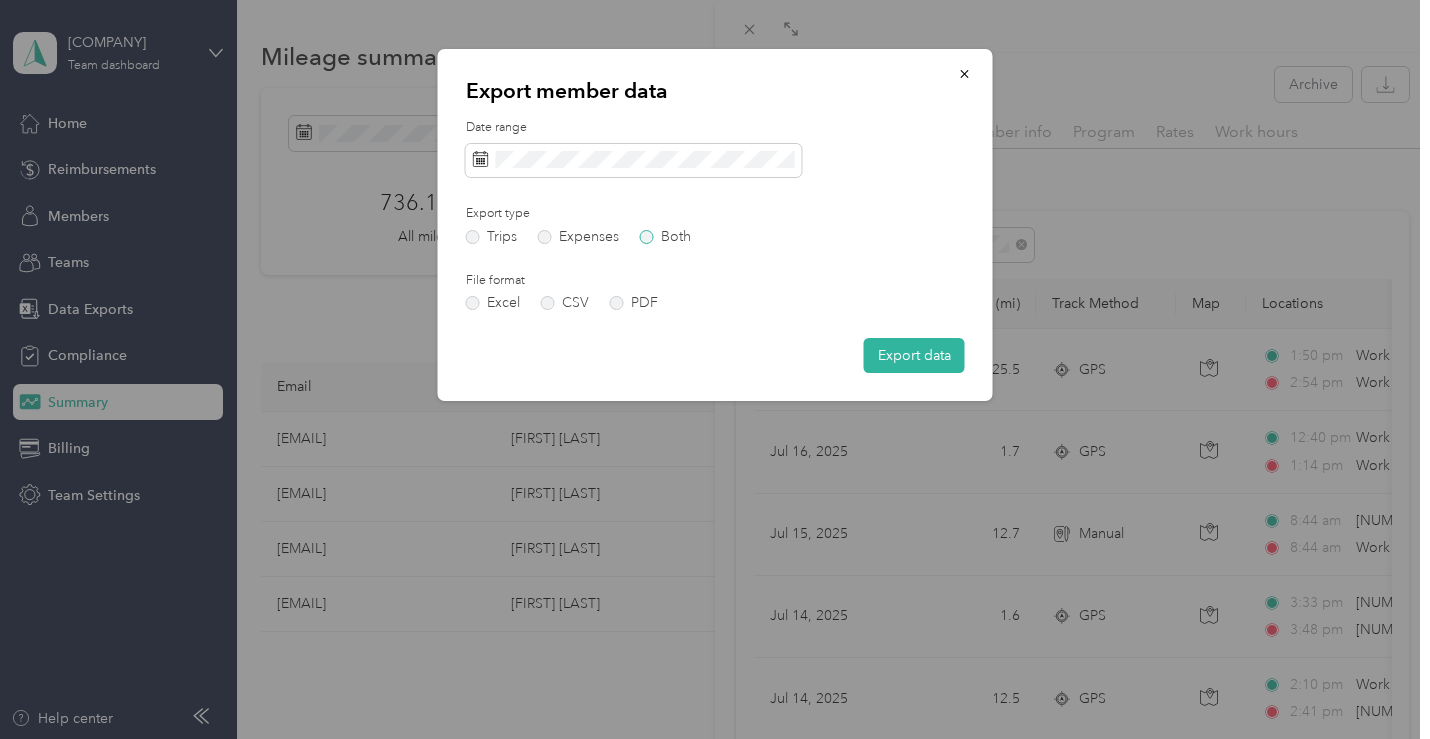 click on "Both" at bounding box center [665, 237] 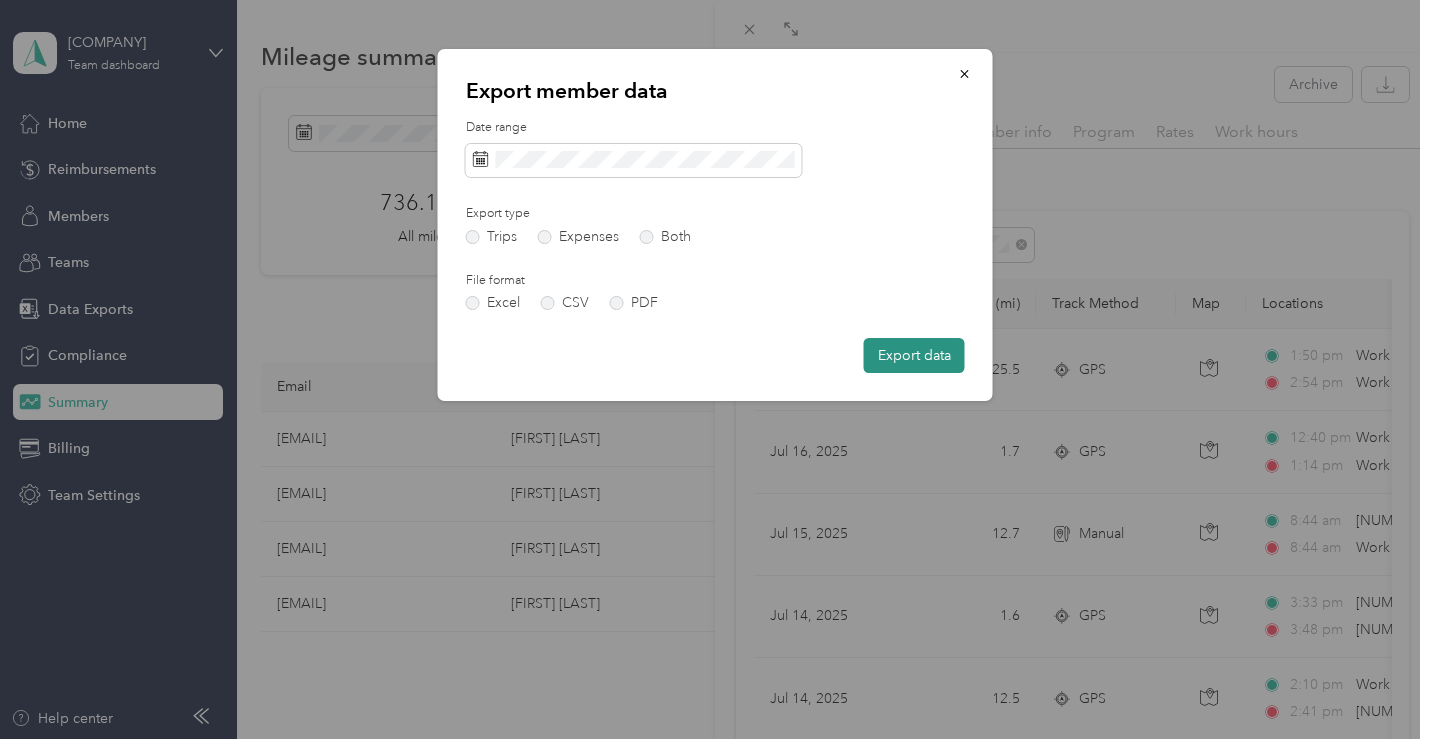 click on "Export data" at bounding box center (914, 355) 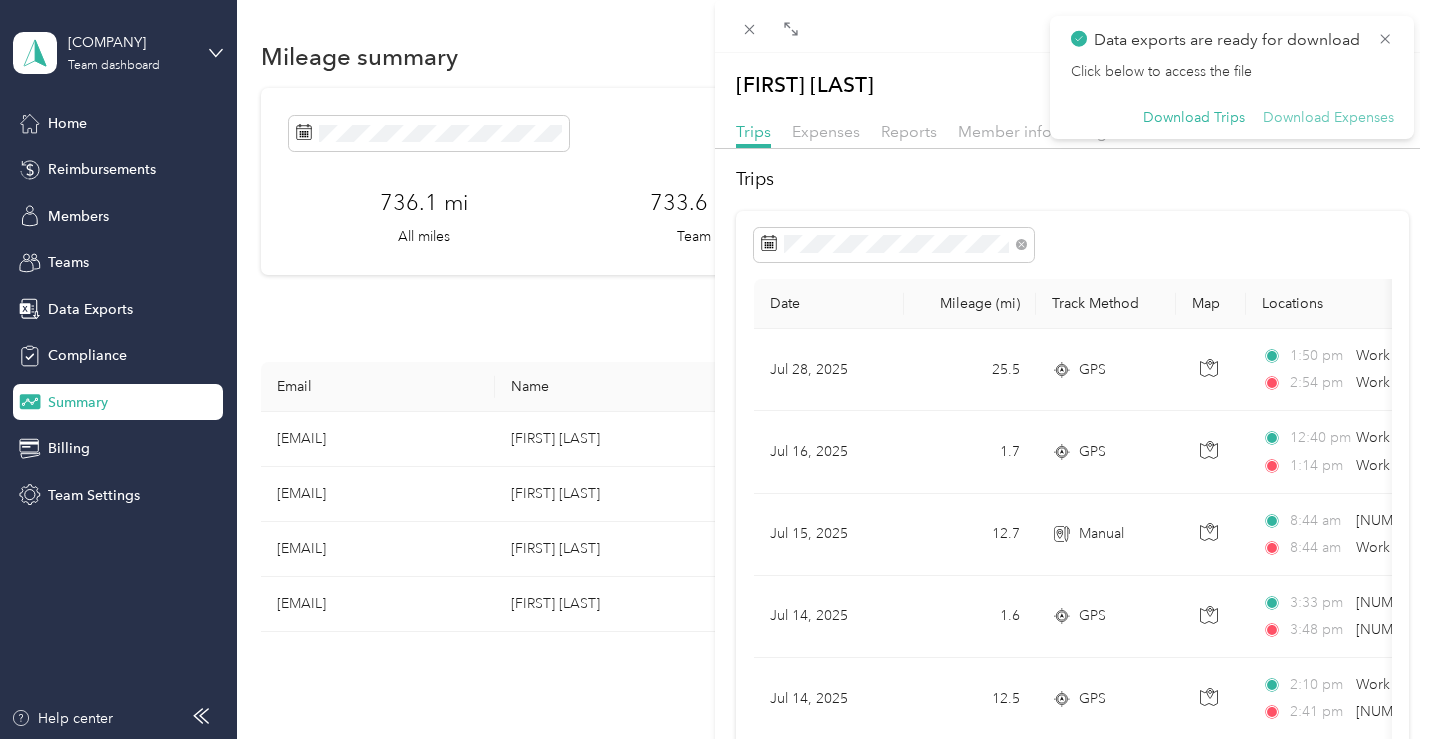 click on "Download Expenses" at bounding box center [1328, 118] 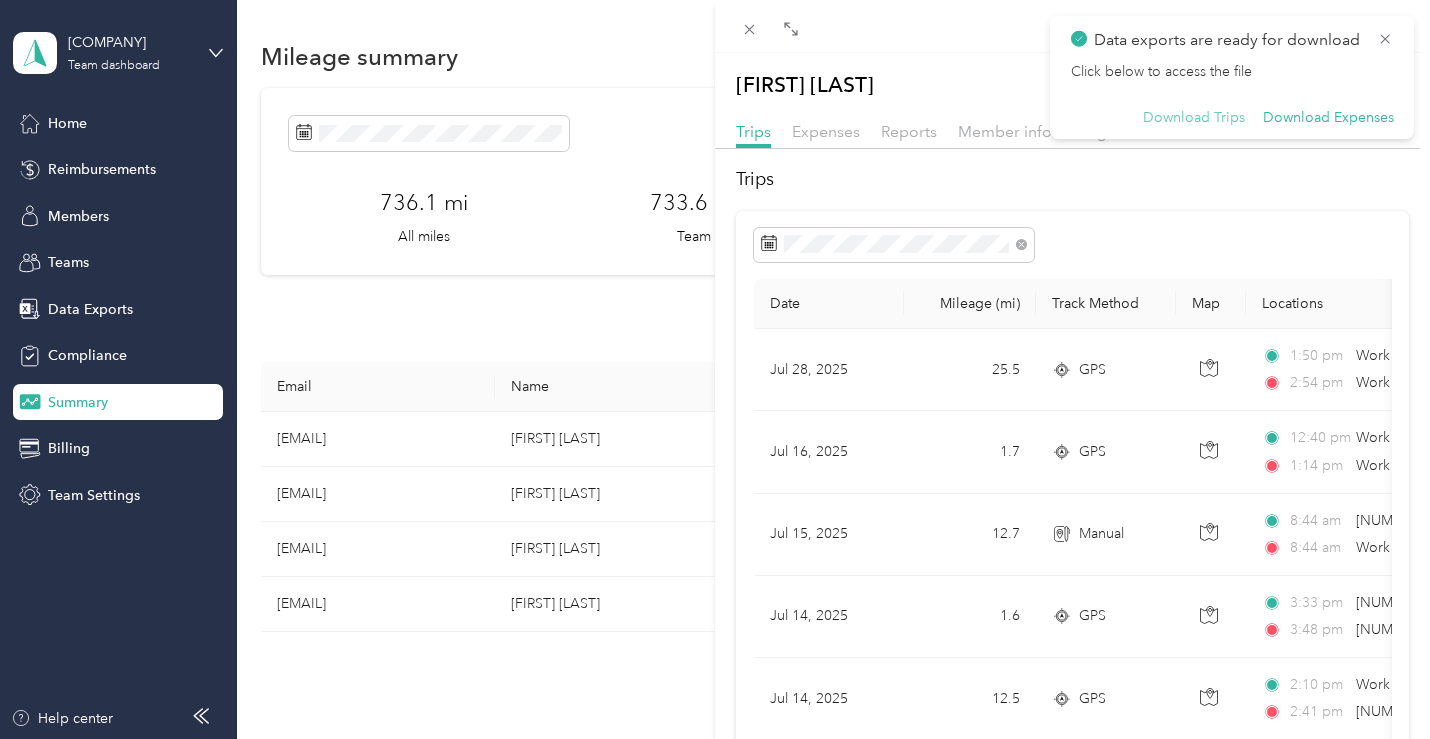click on "Download Trips" at bounding box center [1194, 118] 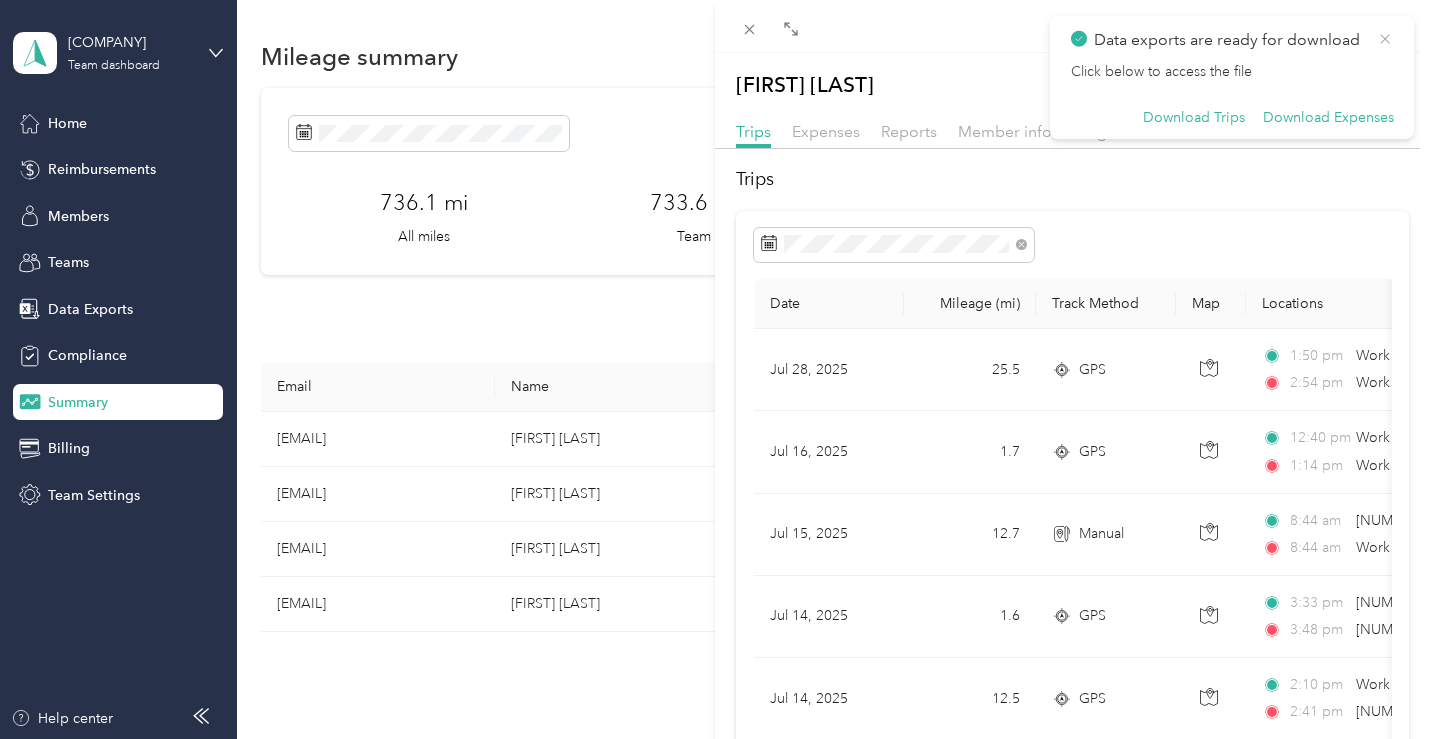 click 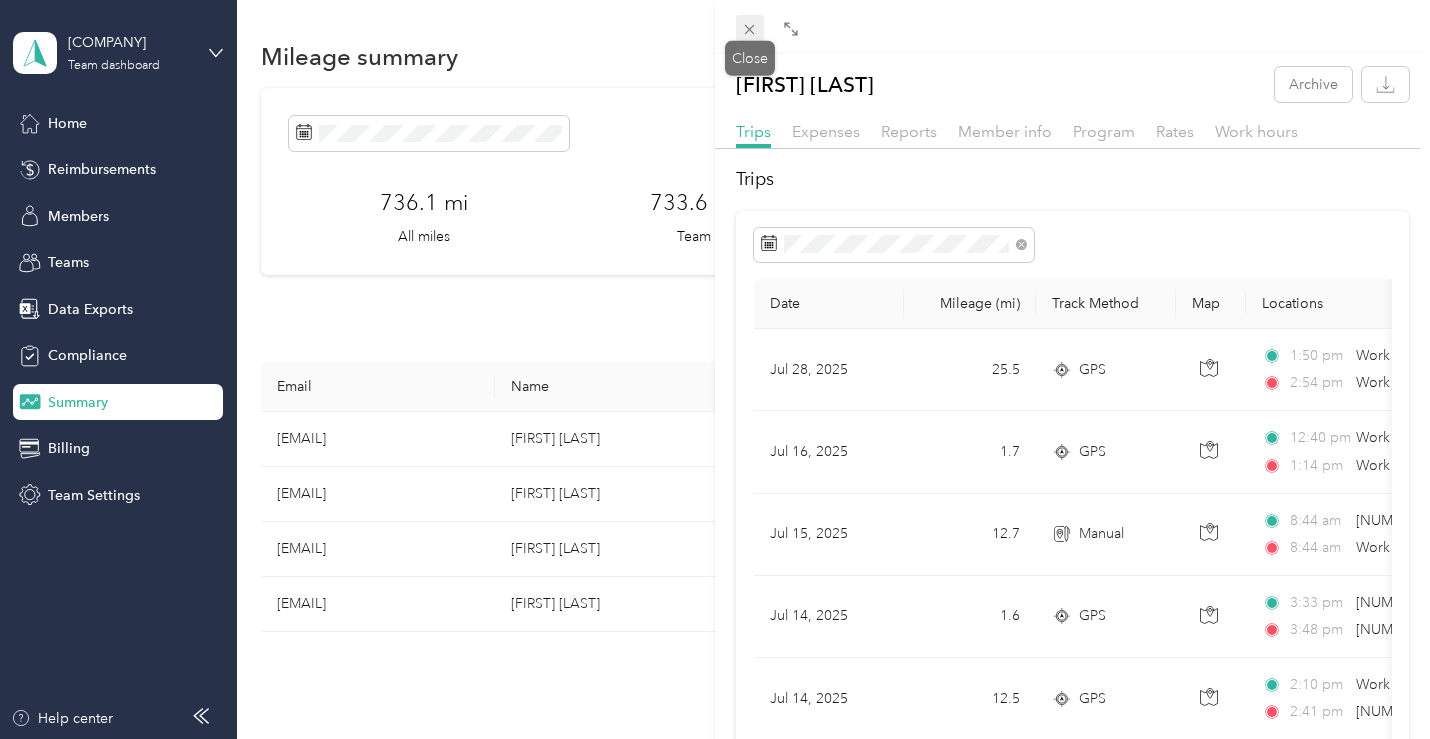 click on "Click to close [FIRST] [LAST] Archive Trips Expenses Reports Member info Program Rates Work hours Trips Date Mileage (mi) Track Method Map Locations Mileage value Purpose               [DATE] [NUMBER] GPS [TIME] Work ([NUMBER][STREET], [CITY], [STATE], [COUNTRY]) [TIME] Work ([NUMBER][STREET], [CITY], [STATE], [COUNTRY]) $[PRICE] [COMPANY] [DATE] [NUMBER] GPS [TIME] Work ([NUMBER][STREET], [CITY], [STATE], [COUNTRY]) [TIME] Work ([NUMBER][STREET], [CITY], [STATE], [COUNTRY]) $[PRICE] [COMPANY] [DATE] [NUMBER] Manual [TIME] [NUMBER] [STREET], [CITY], [STATE], [COUNTRY] [TIME] Work ([NUMBER][STREET], [CITY], [STATE], [COUNTRY]) $[PRICE] [COMPANY] [DATE] [NUMBER] GPS [TIME] [NUMBER] [STREET], [CITY], [STATE], [COUNTRY] [TIME] [NUMBER] [STREET], [CITY], [STATE], [COUNTRY] $[PRICE] [COMPANY] [DATE] [NUMBER] GPS [TIME] Work ([NUMBER][STREET], [CITY], [STATE], [COUNTRY]) [TIME] [NUMBER]" at bounding box center (710, 739) 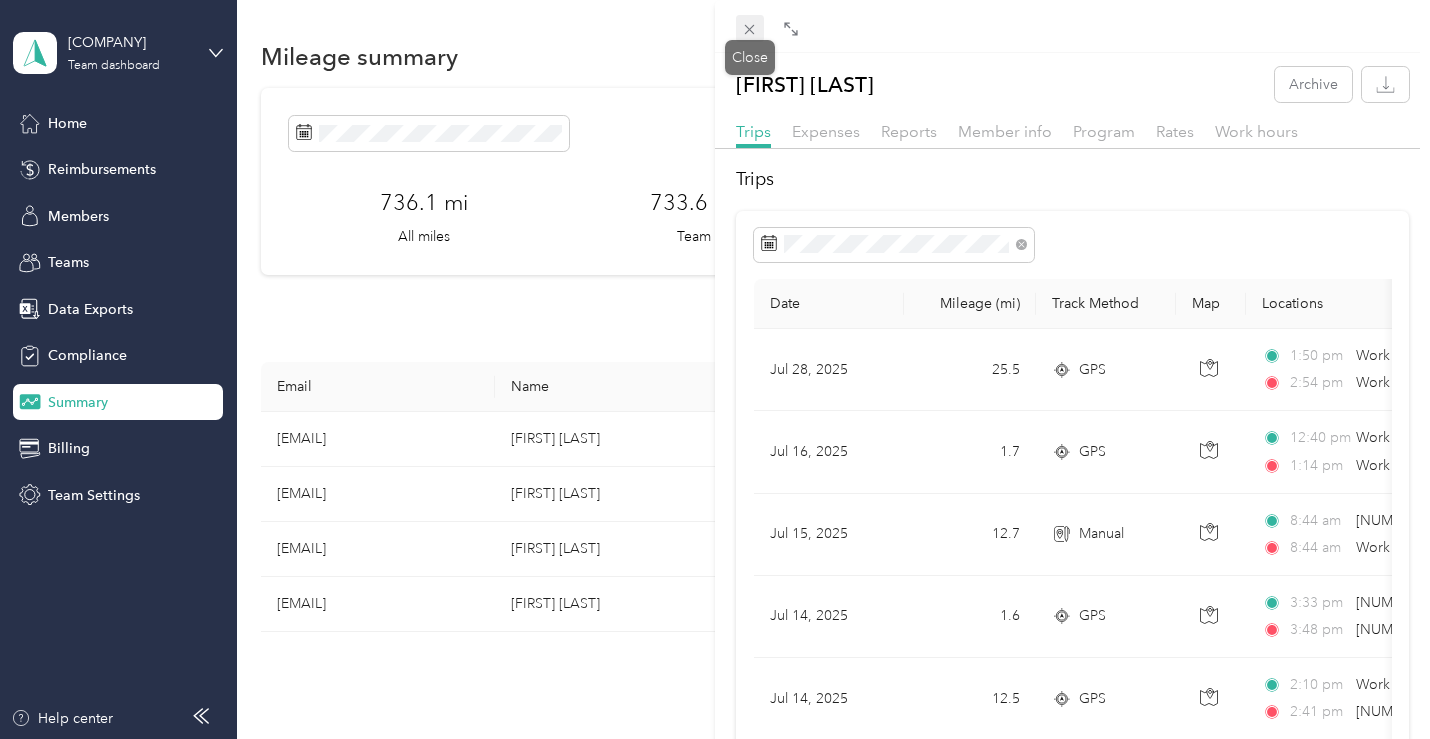 click 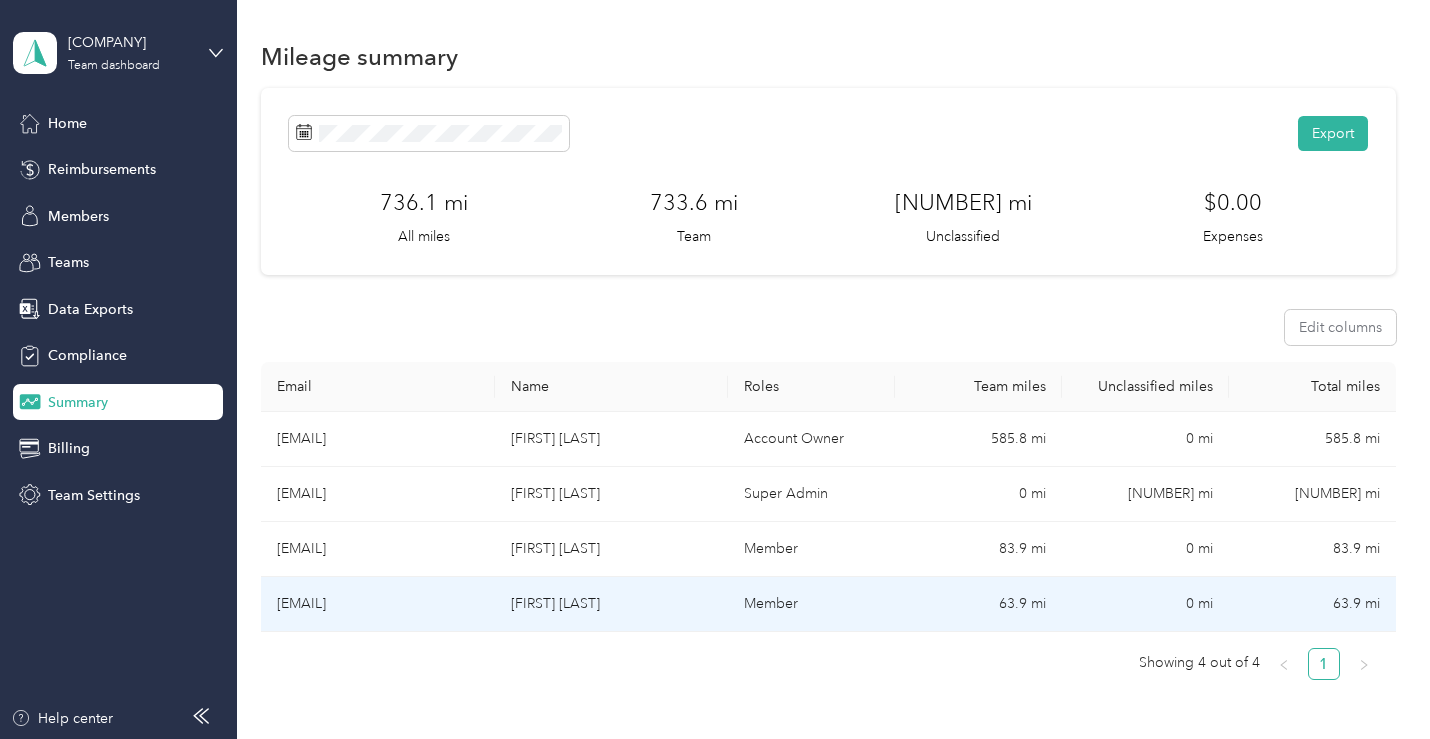 click on "[FIRST] [LAST]" at bounding box center (612, 604) 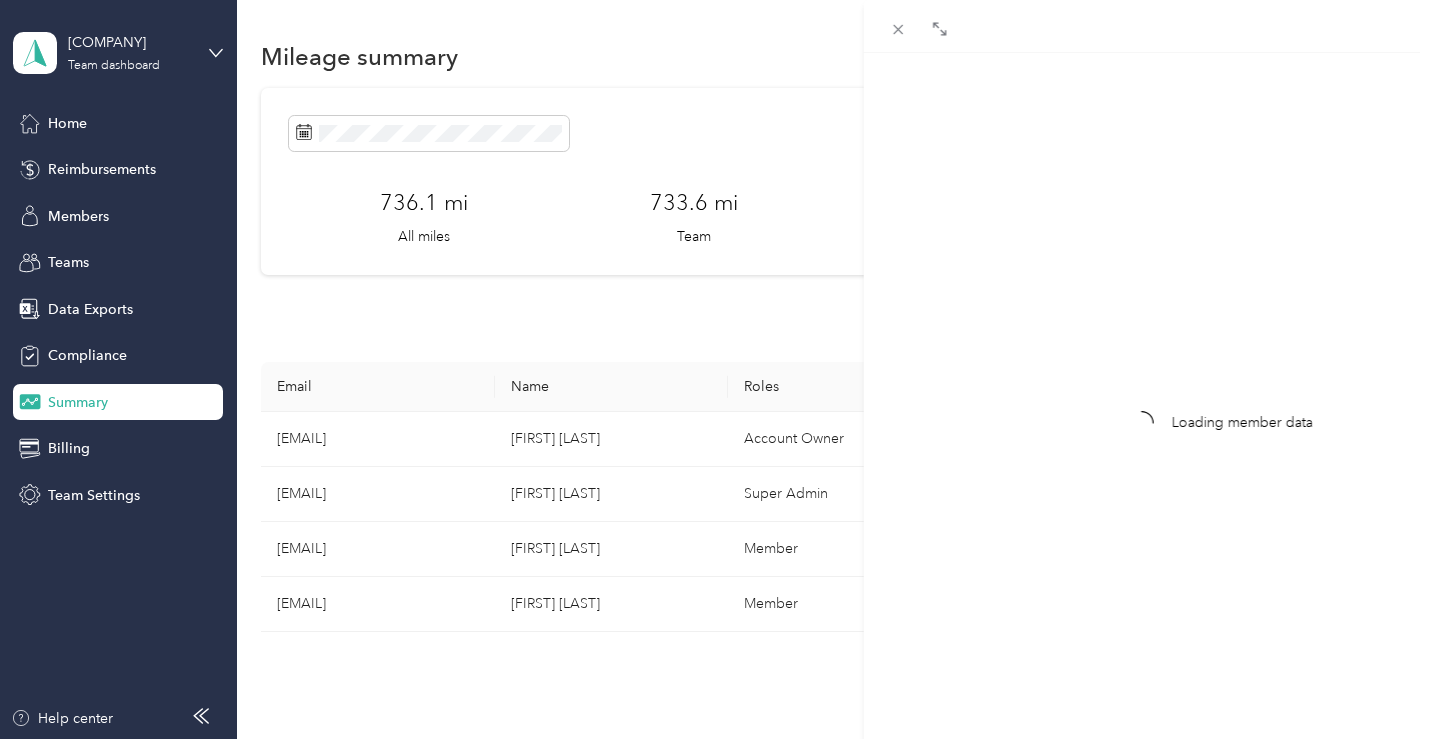 click on "Drag to resize Click to close Loading member data" at bounding box center [710, 739] 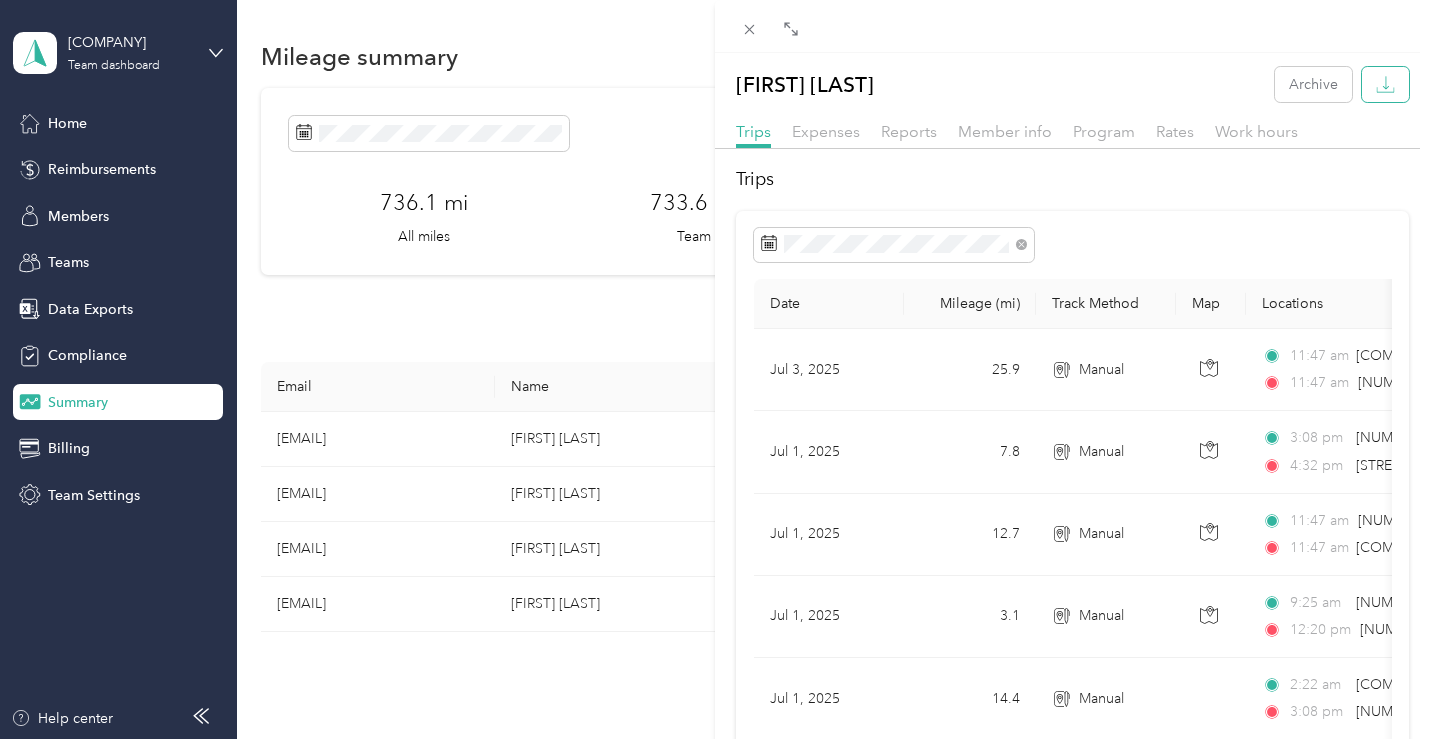 click 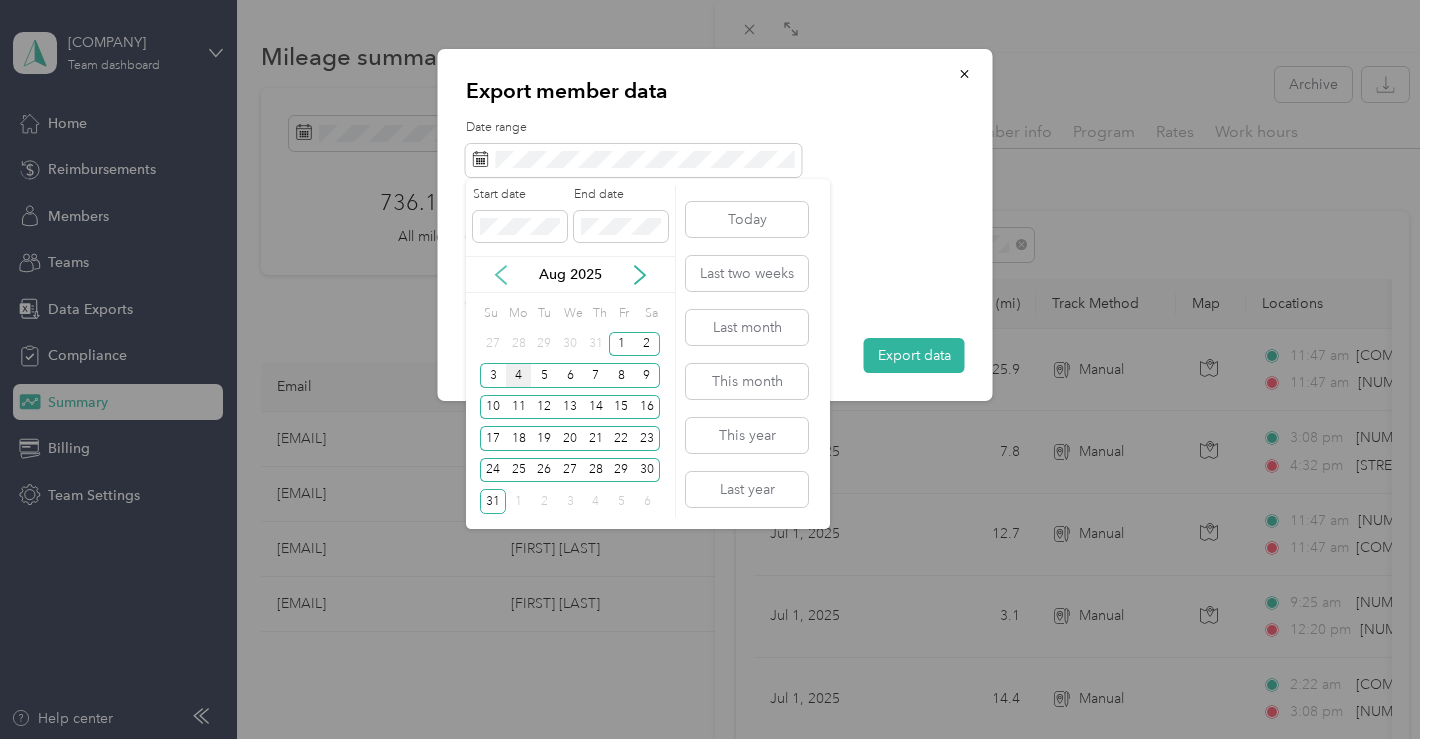 click 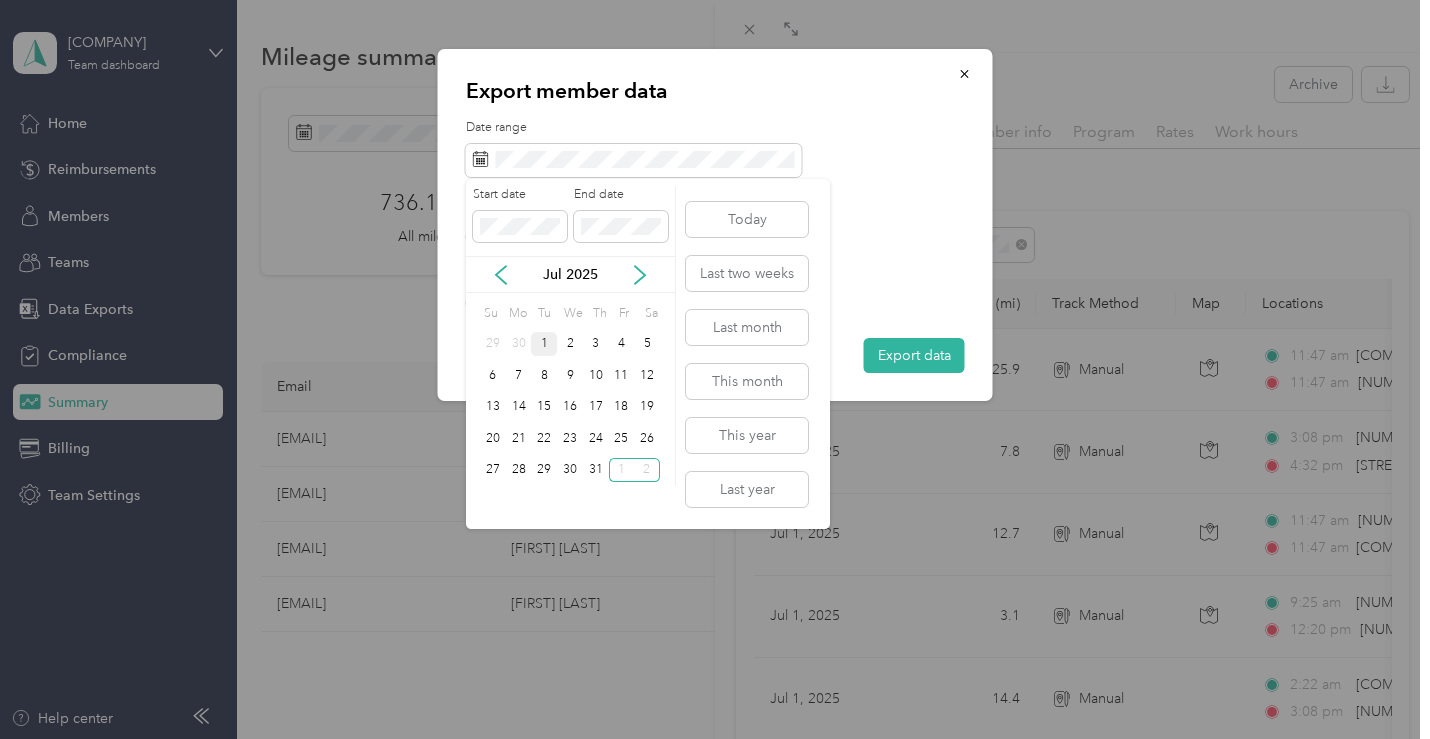 click on "1" at bounding box center (544, 344) 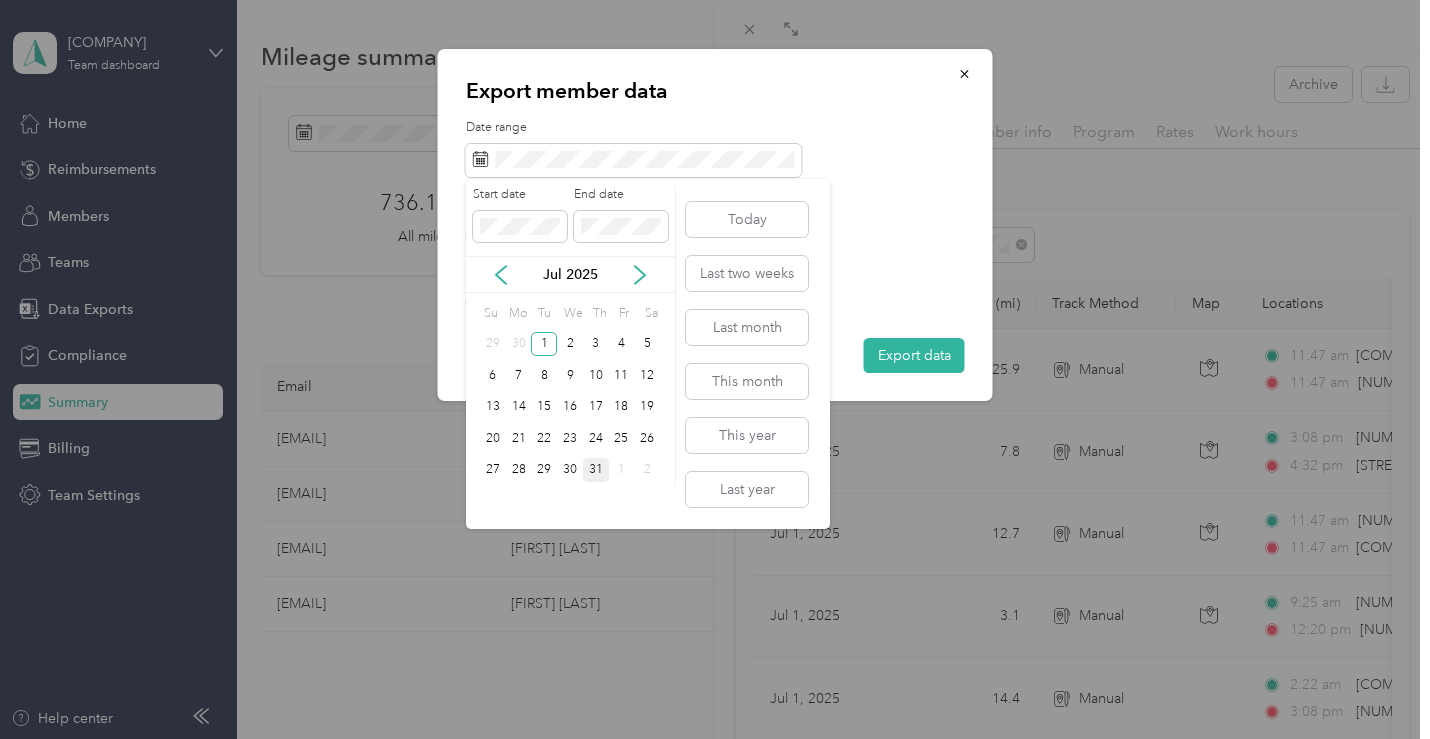 click on "31" at bounding box center [596, 470] 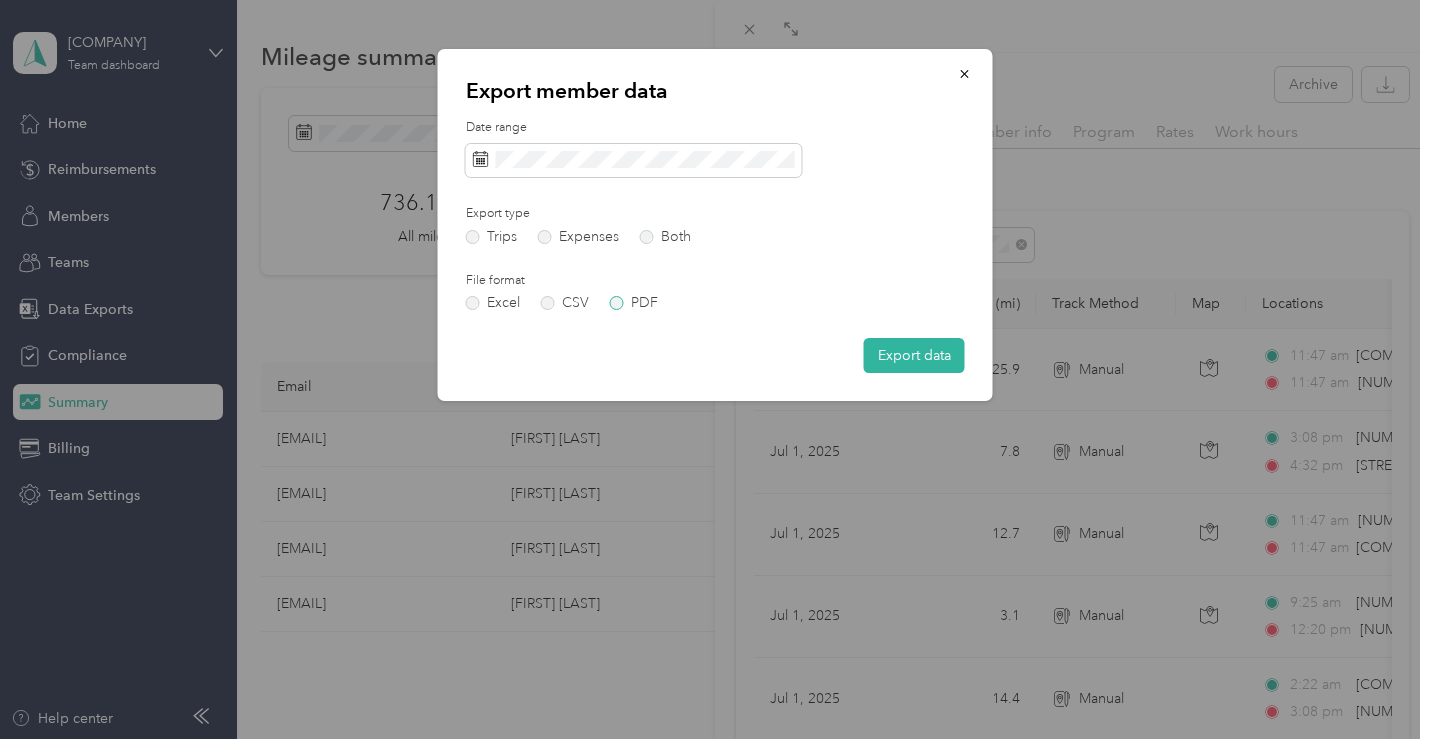 click on "PDF" at bounding box center [634, 303] 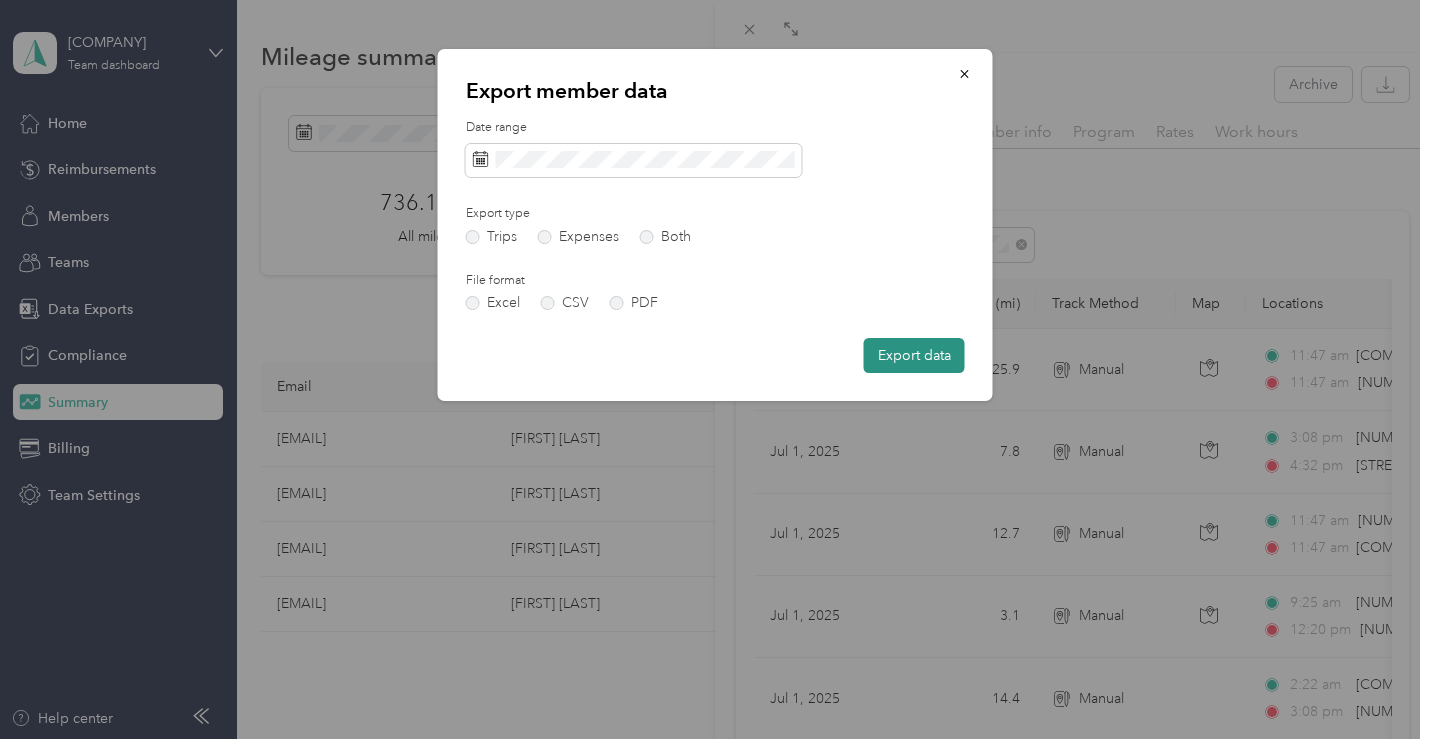 click on "Export data" at bounding box center [914, 355] 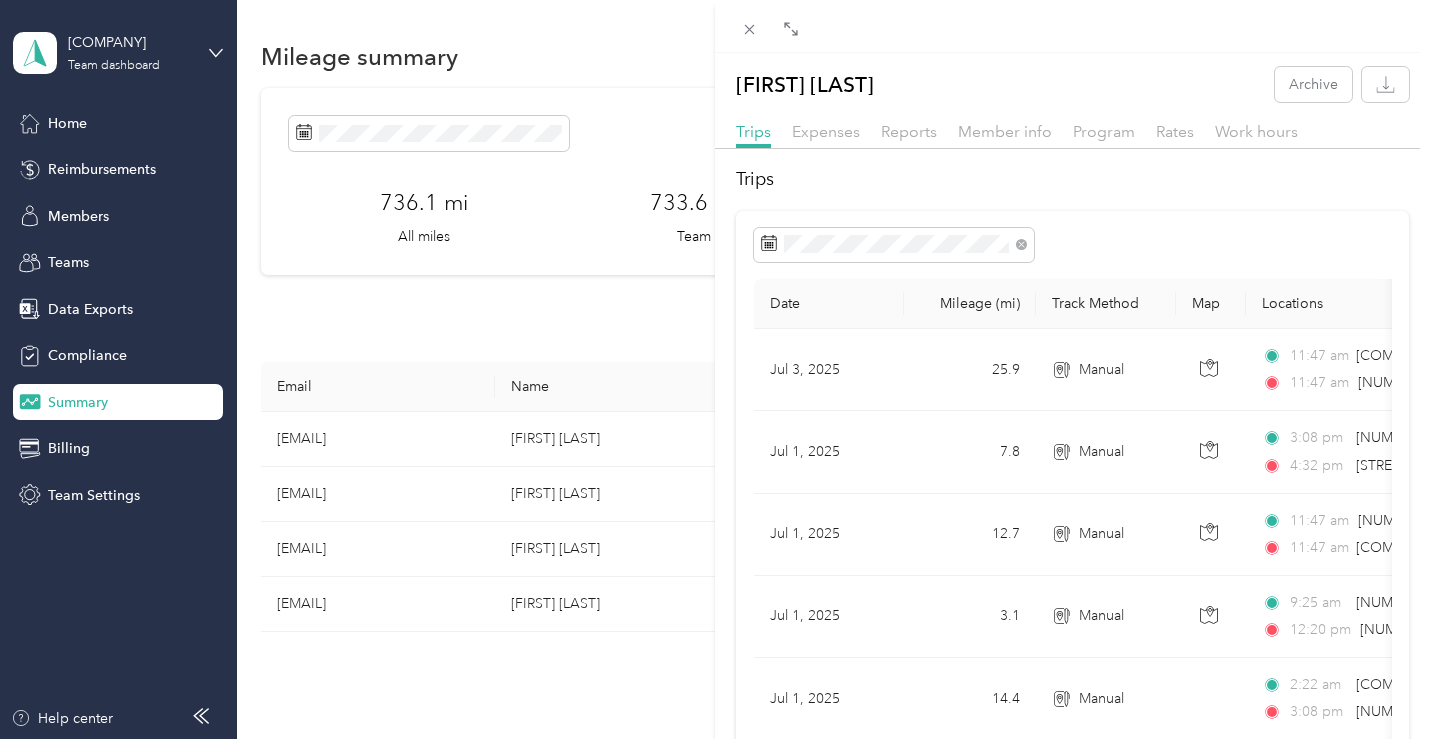 click on "[FIRST] [LAST] Archive Trips Expenses Reports Member info Program Rates Work hours Trips Date Mileage (mi) Track Method Map Locations Mileage value Purpose               [DATE] [NUMBER] Manual [TIME] [COMPANY] ([NUMBER] [STREET], [CITY], [STATE], [COUNTRY]) [TIME] [NUMBER] [STREET], [CITY], [STATE], [COUNTRY] $[PRICE] [COMPANY] [DATE] [NUMBER] Manual [TIME] [COMPANY] ([NUMBER] [STREET], [CITY], [STATE], [COUNTRY]) [TIME] [STREET], [CITY], [STATE], [COUNTRY] $[PRICE] [COMPANY] [DATE] [NUMBER] Manual [TIME] [NUMBER] [STREET], [CITY], [STATE], [COUNTRY] [TIME] [COMPANY] ([NUMBER] [STREET], [CITY], [STATE], [COUNTRY]) $[PRICE] [COMPANY] [DATE] [NUMBER] Manual [TIME] [NUMBER] [STREET], [CITY], [STATE], [COUNTRY] [TIME] [NUMBER] [STREET], [CITY], [STATE], [COUNTRY] $[PRICE] [COMPANY] [DATE] [NUMBER] Manual [TIME] [TIME] $[PRICE]" at bounding box center [715, 369] 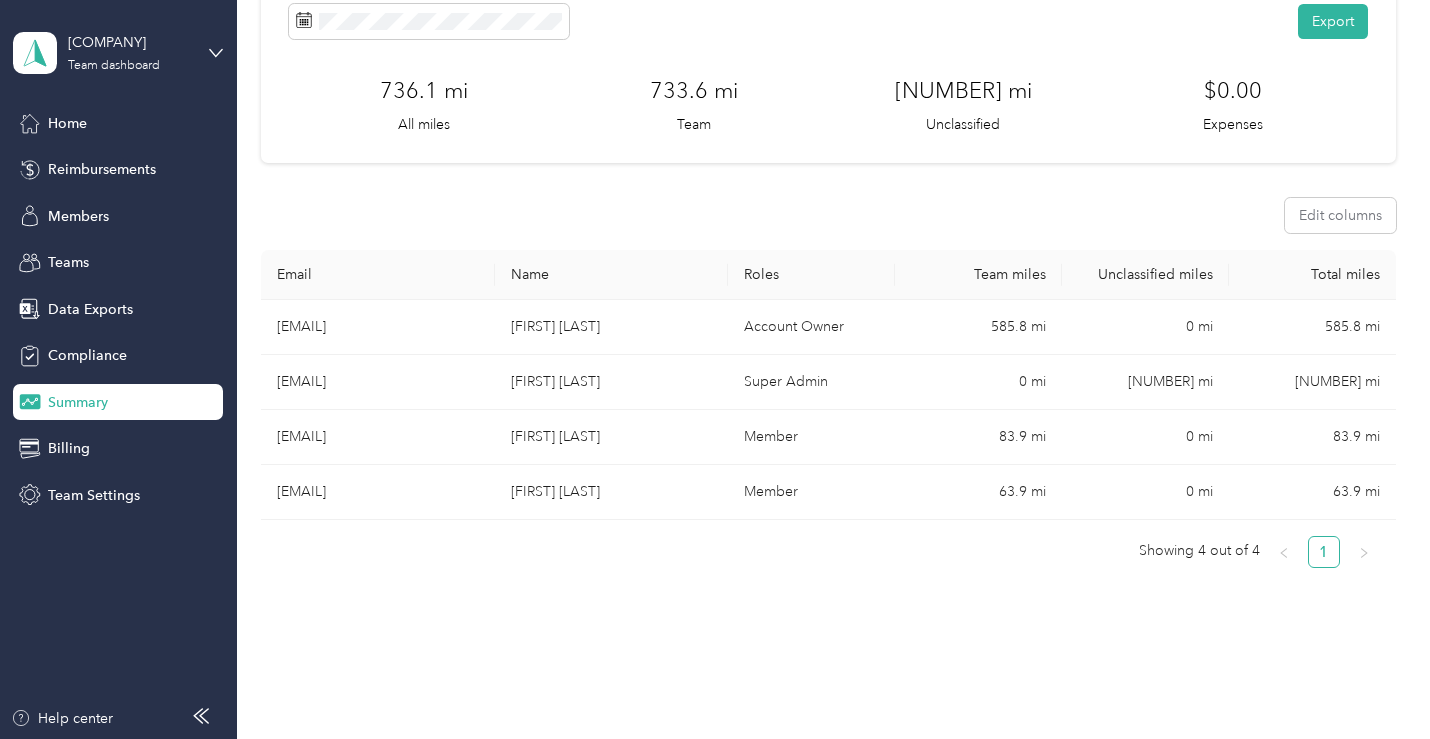 scroll, scrollTop: 0, scrollLeft: 0, axis: both 